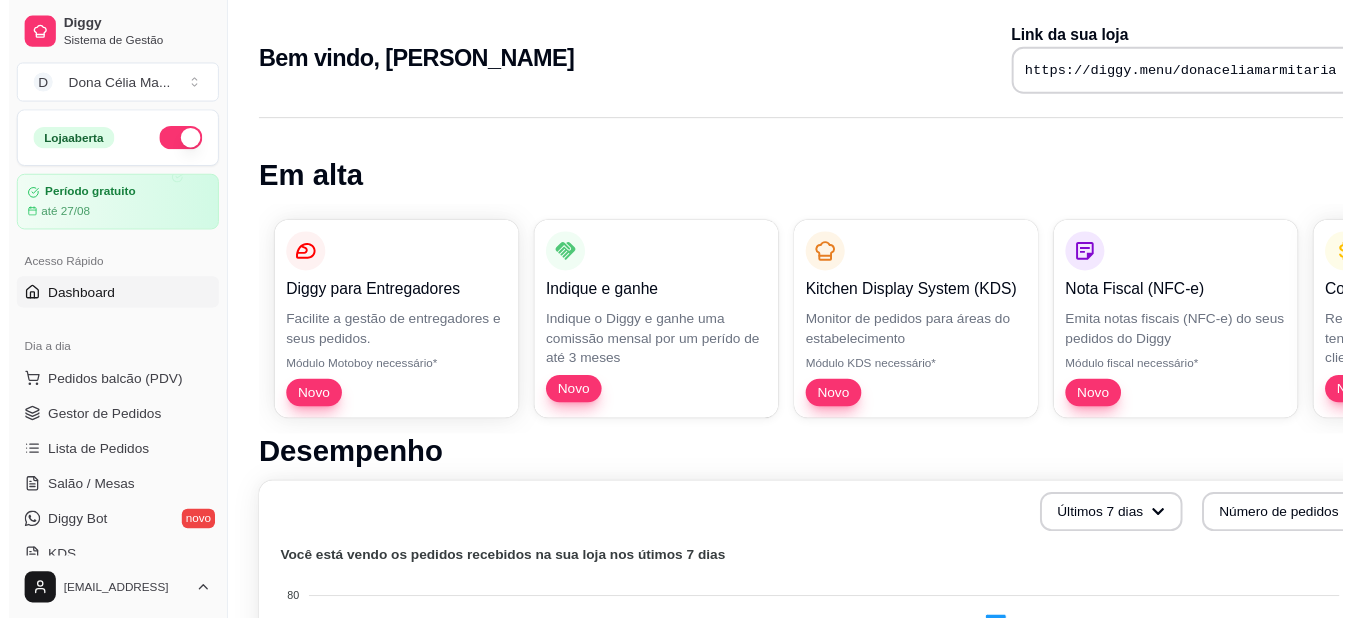 scroll, scrollTop: 0, scrollLeft: 0, axis: both 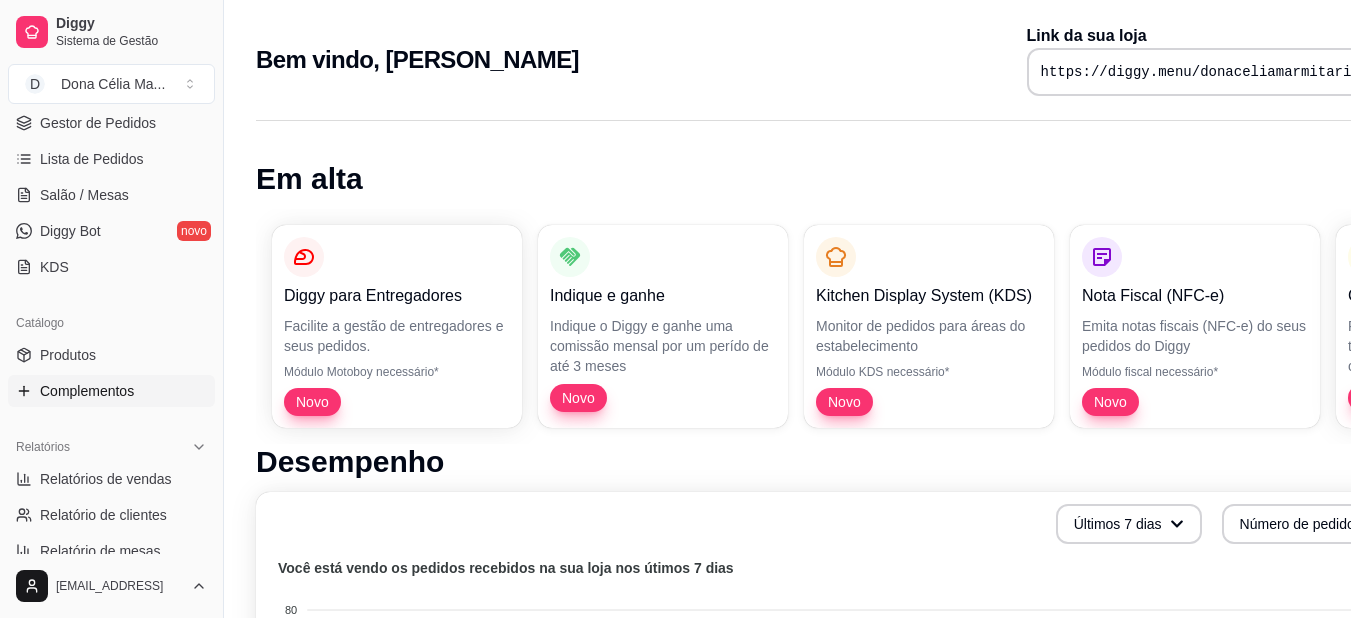 click on "Complementos" at bounding box center (87, 391) 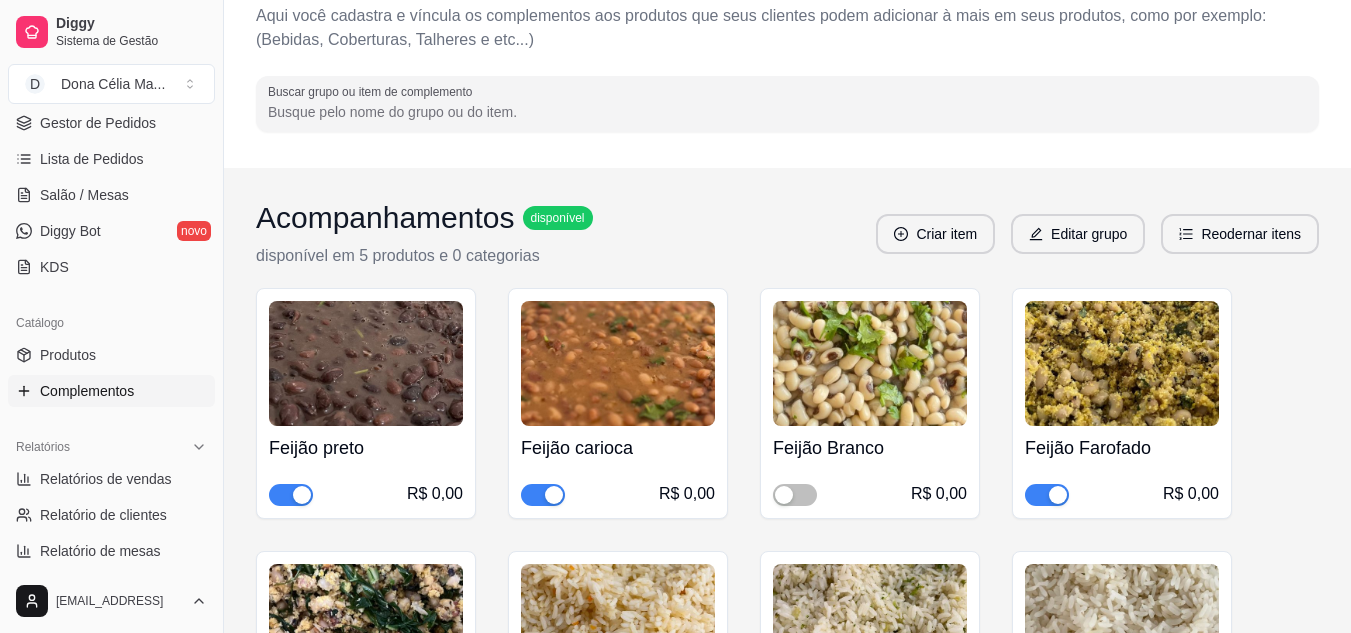 scroll, scrollTop: 200, scrollLeft: 0, axis: vertical 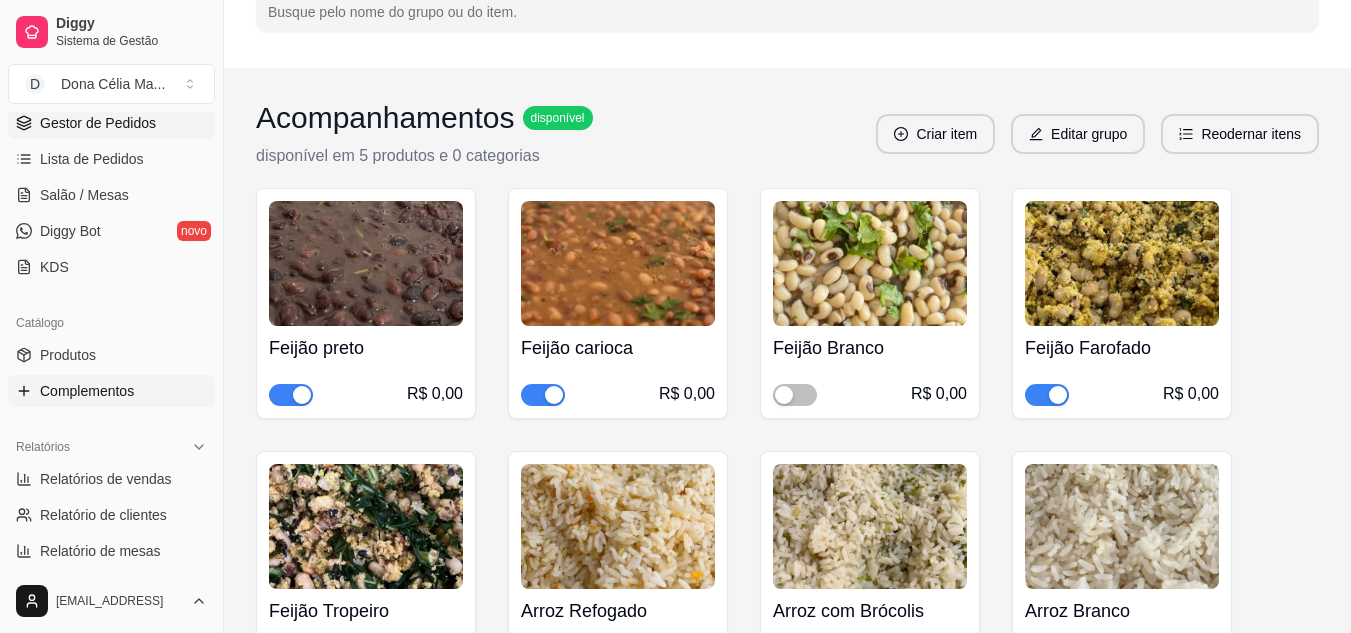 click on "Gestor de Pedidos" at bounding box center (98, 123) 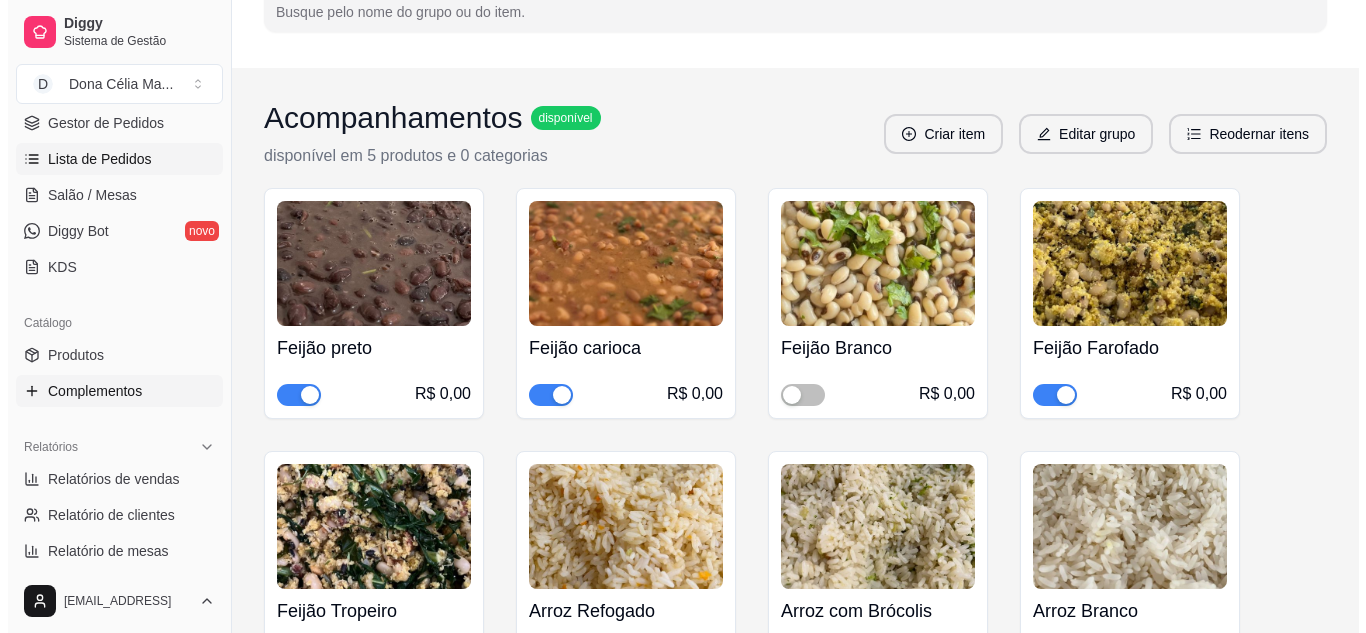 scroll, scrollTop: 0, scrollLeft: 0, axis: both 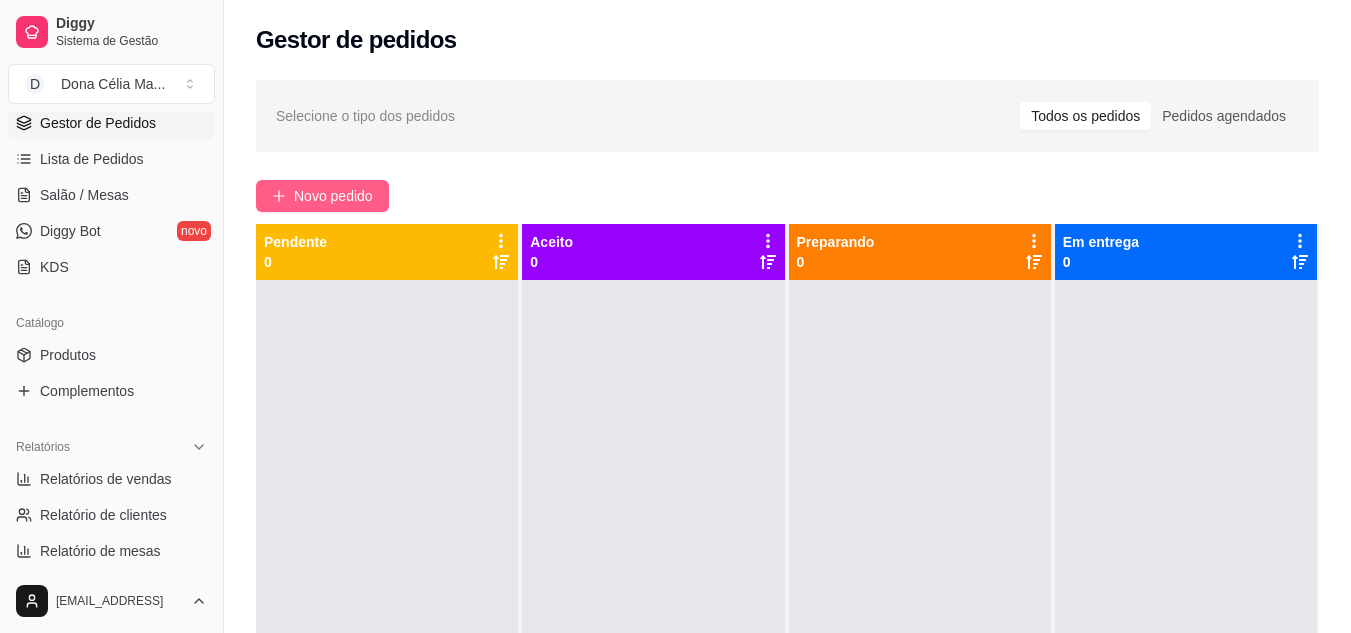 click on "Novo pedido" at bounding box center [322, 196] 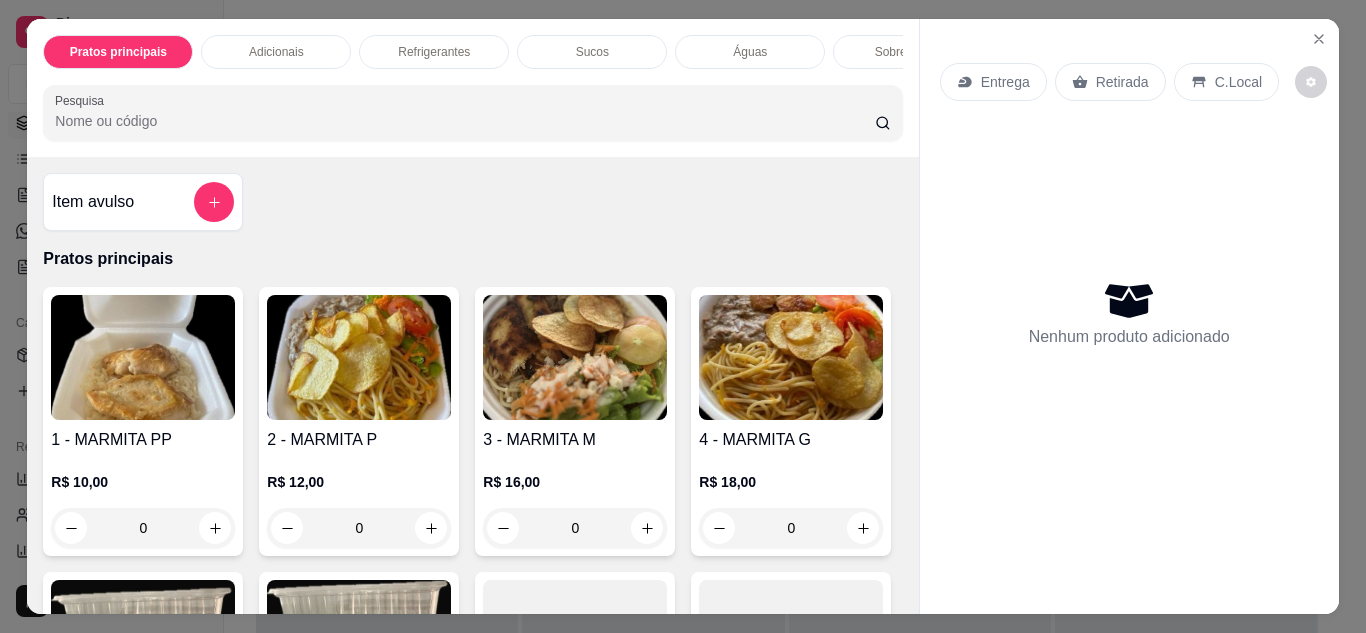 click at bounding box center (359, 357) 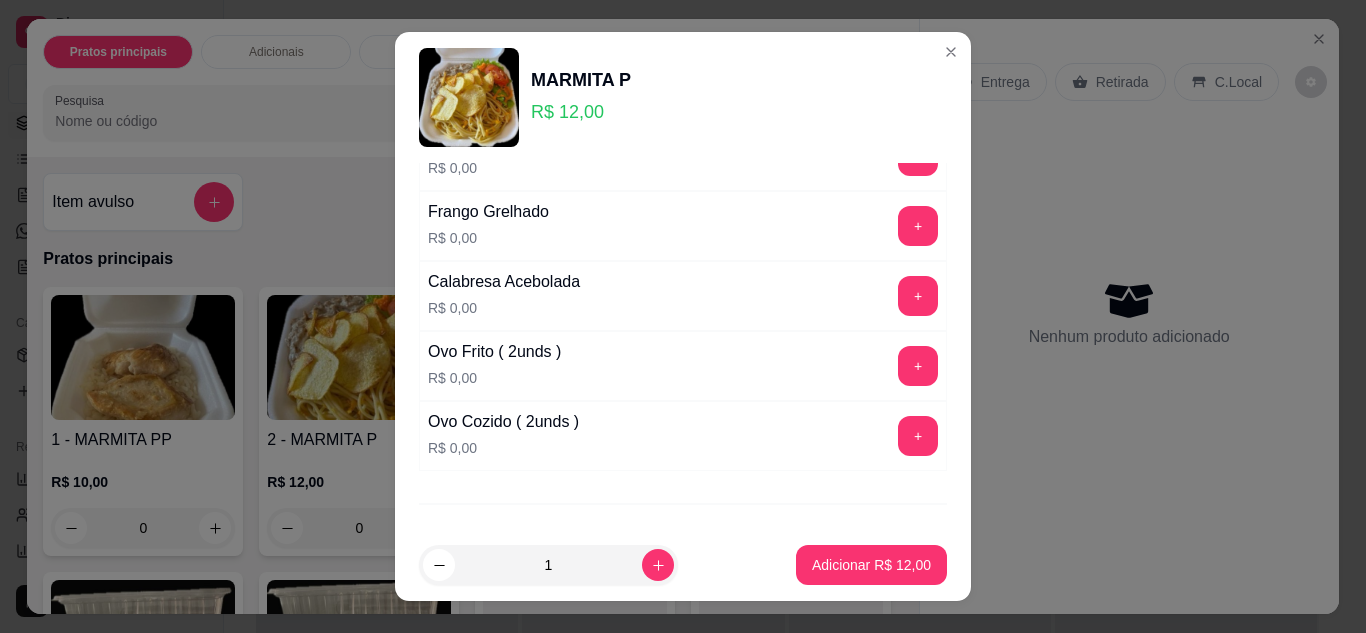scroll, scrollTop: 1392, scrollLeft: 0, axis: vertical 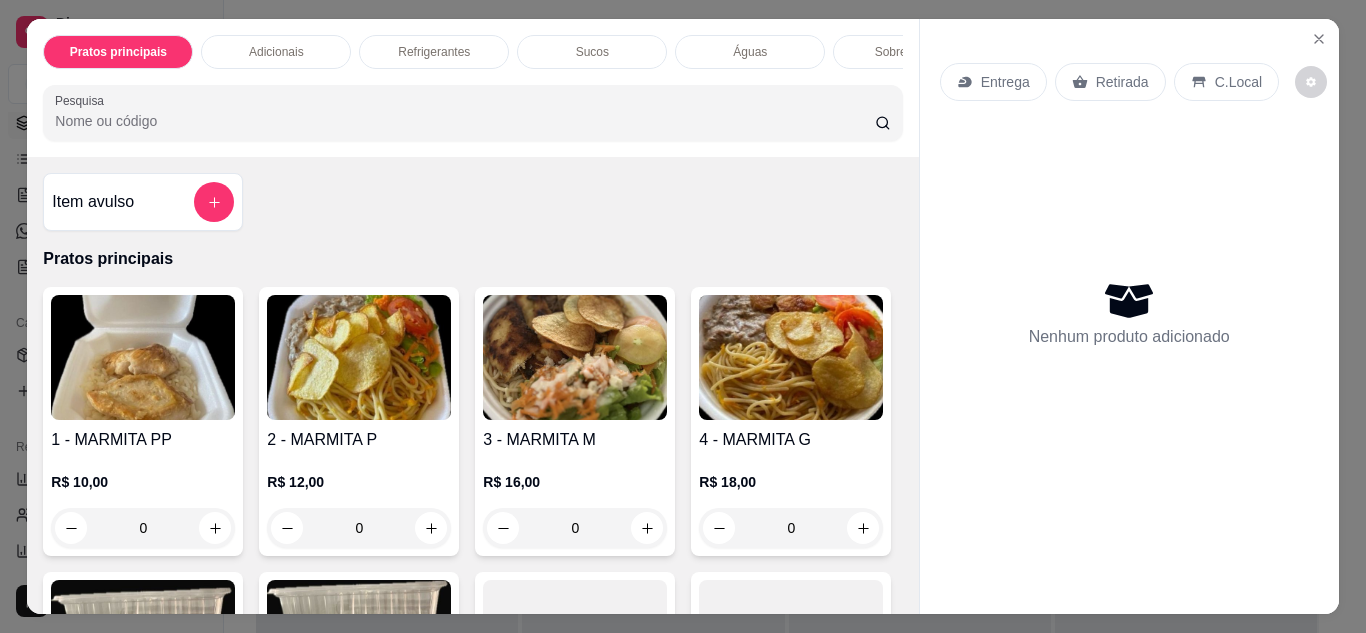 click at bounding box center [575, 357] 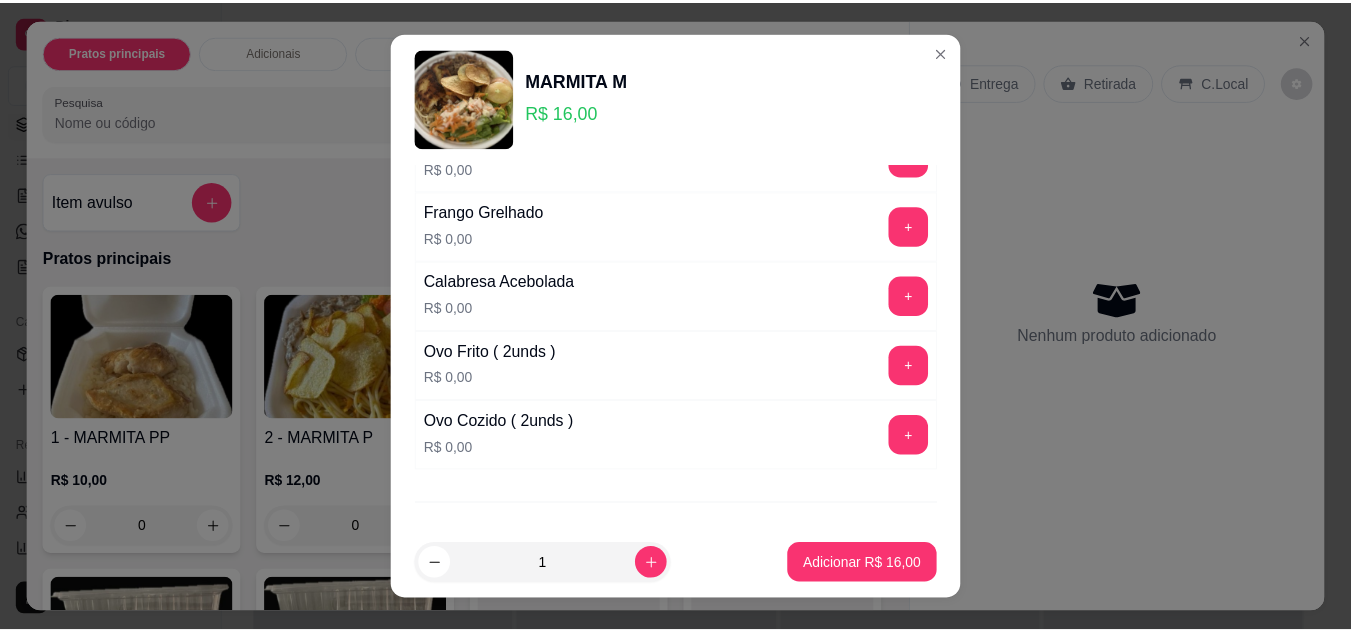 scroll, scrollTop: 1392, scrollLeft: 0, axis: vertical 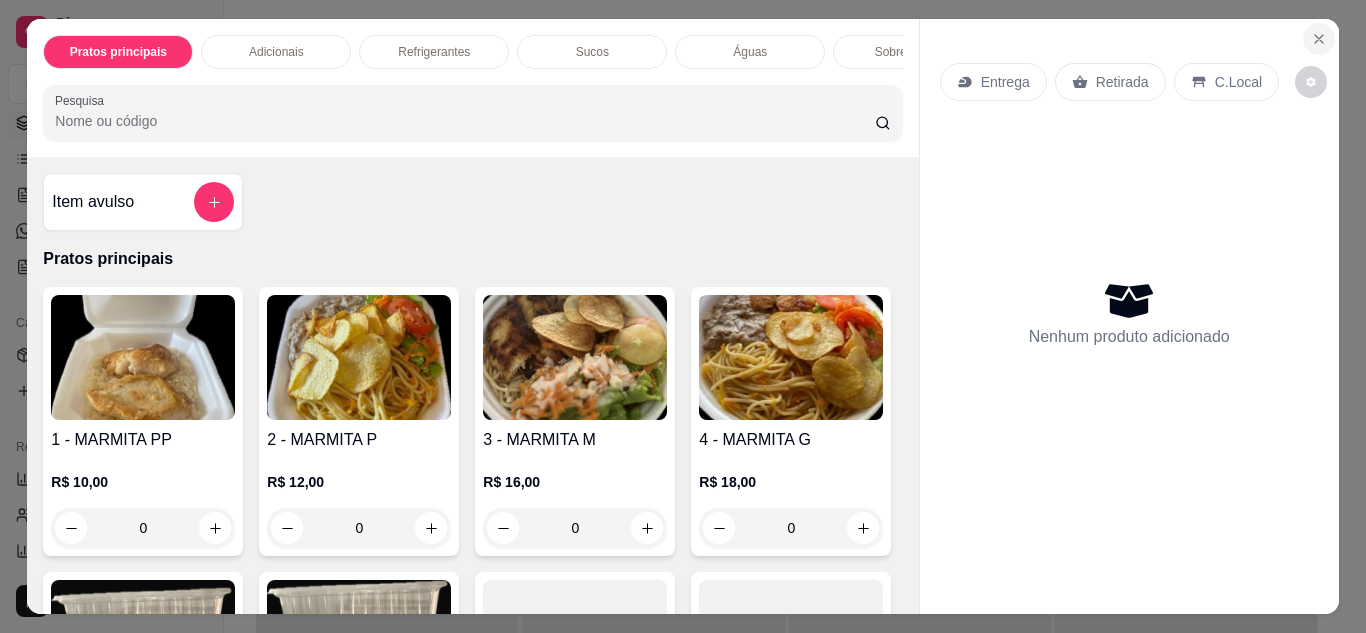 click 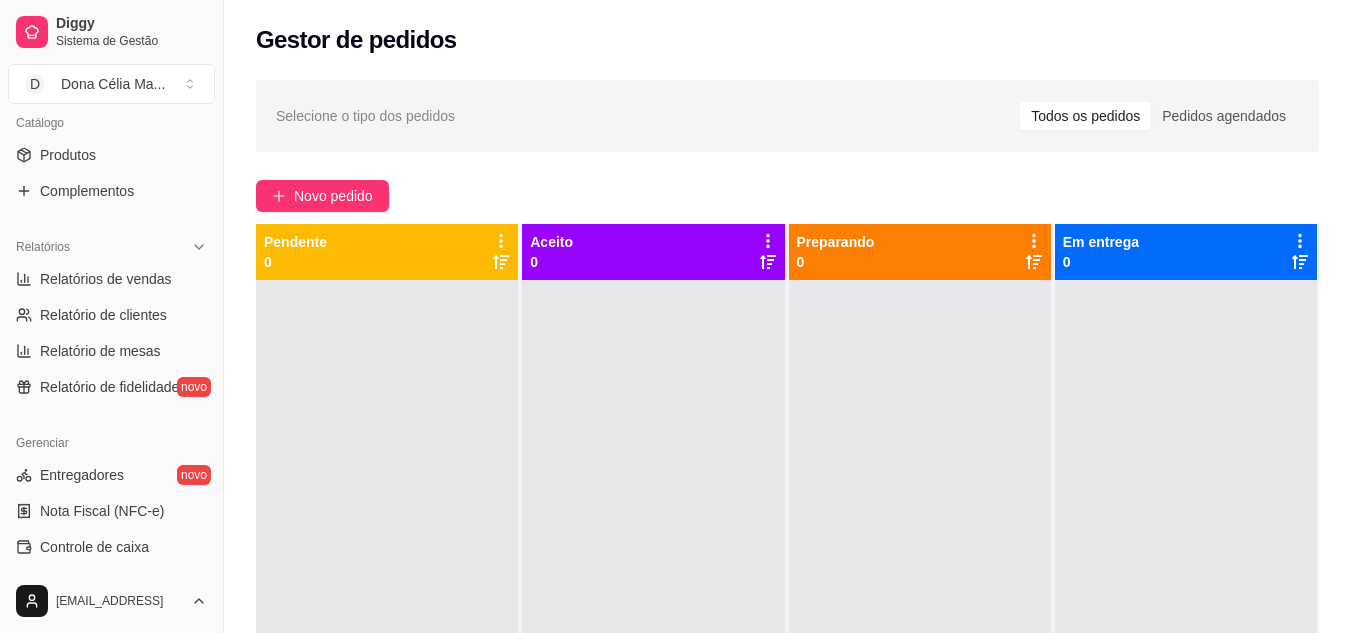 scroll, scrollTop: 700, scrollLeft: 0, axis: vertical 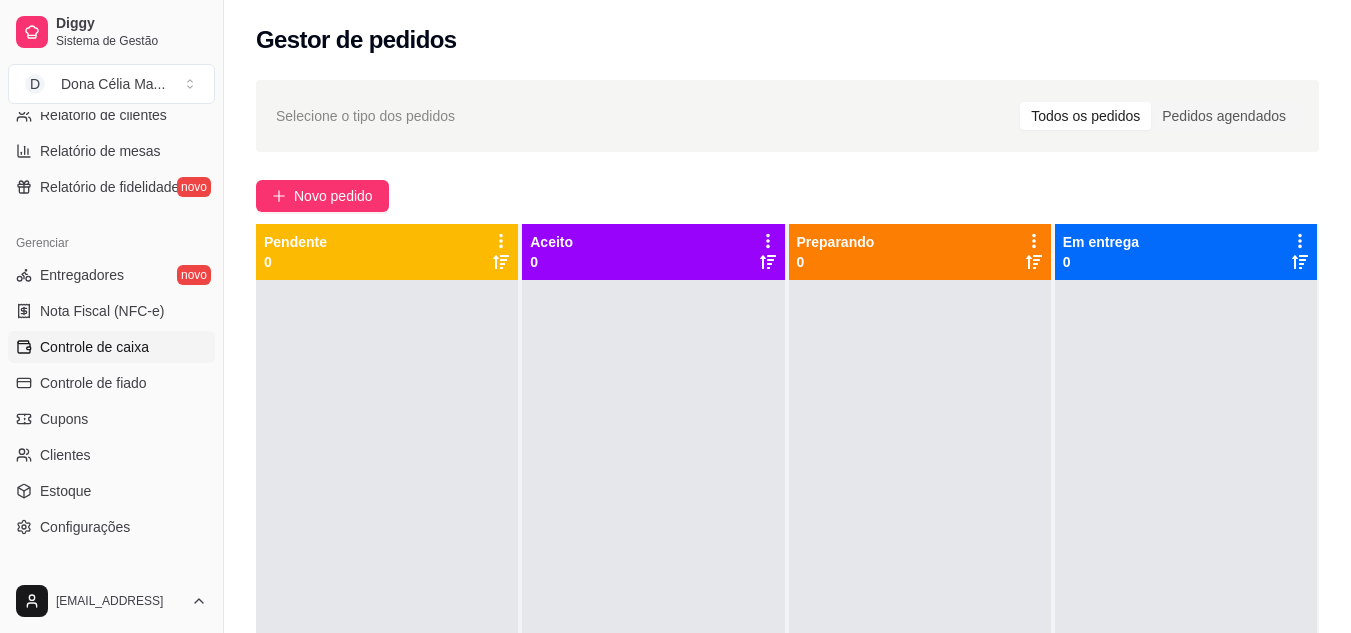 click on "Controle de caixa" at bounding box center [94, 347] 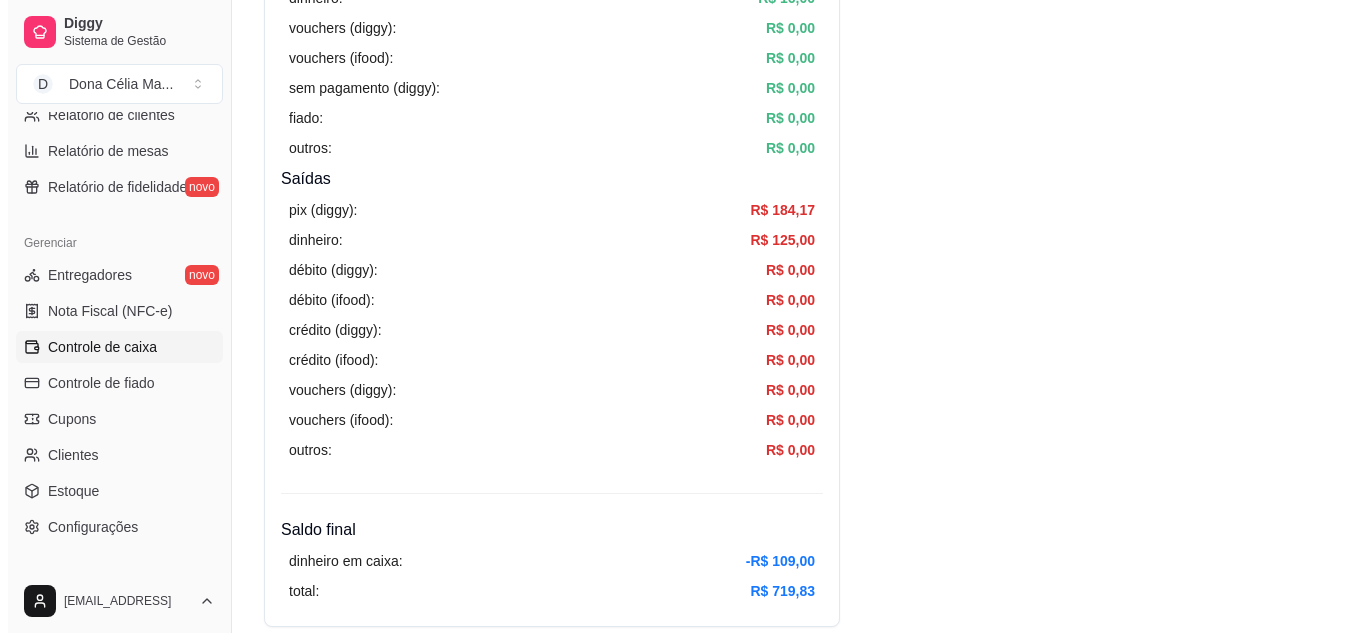 scroll, scrollTop: 0, scrollLeft: 0, axis: both 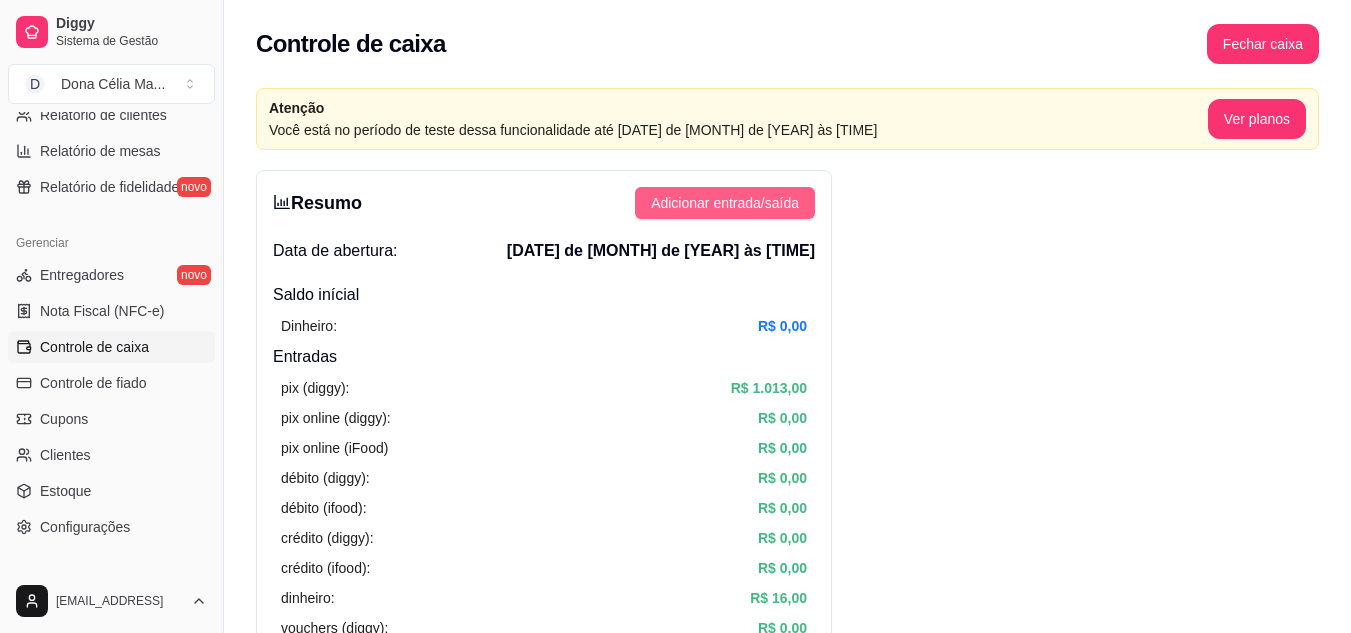 click on "Adicionar entrada/saída" at bounding box center [725, 203] 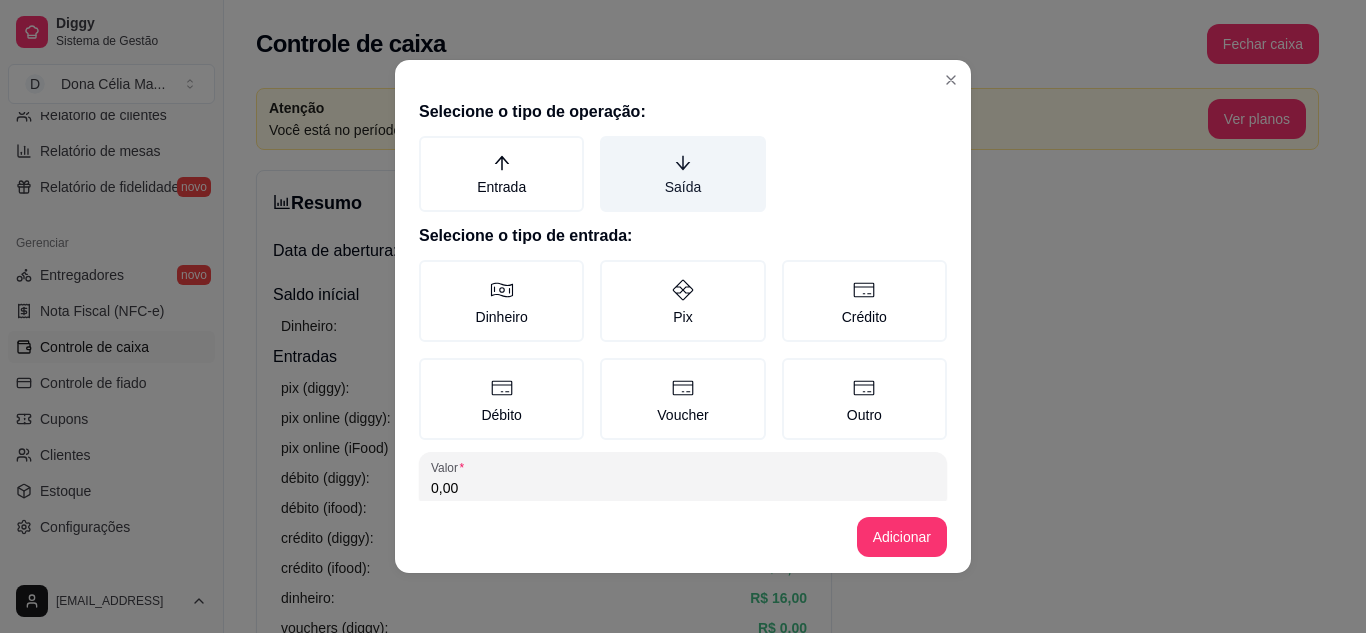 click on "Saída" at bounding box center (682, 174) 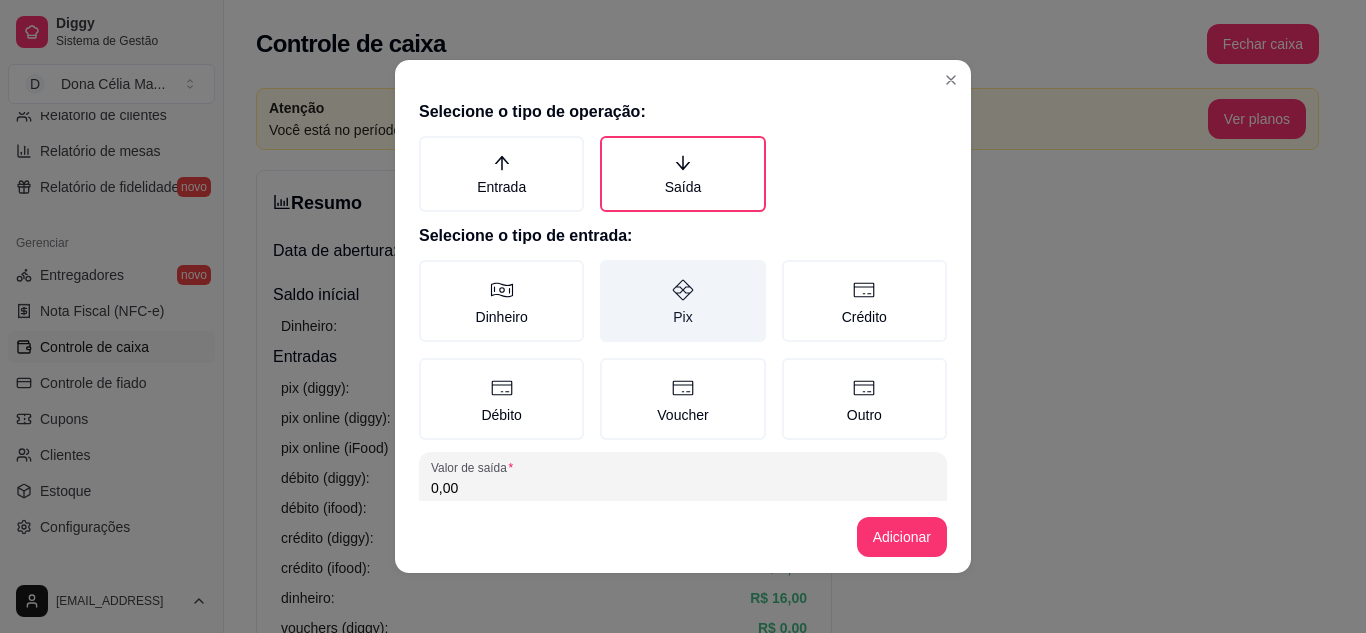 click on "Pix" at bounding box center (682, 301) 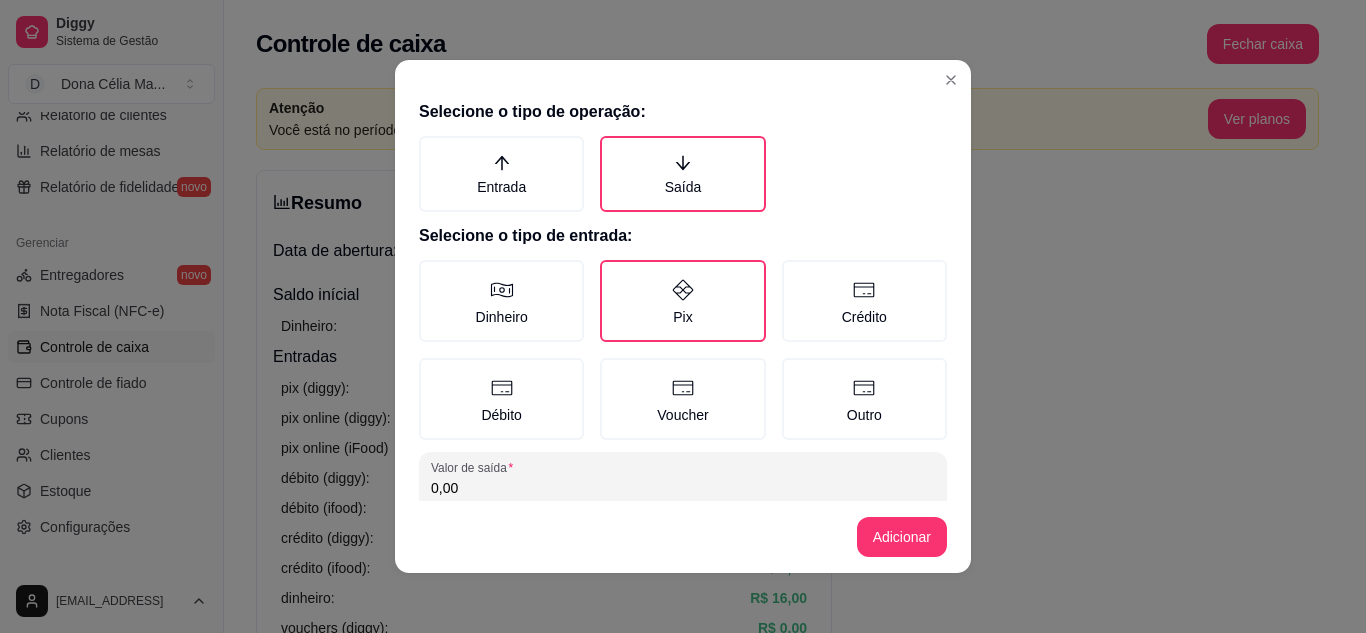 click on "0,00" at bounding box center (683, 488) 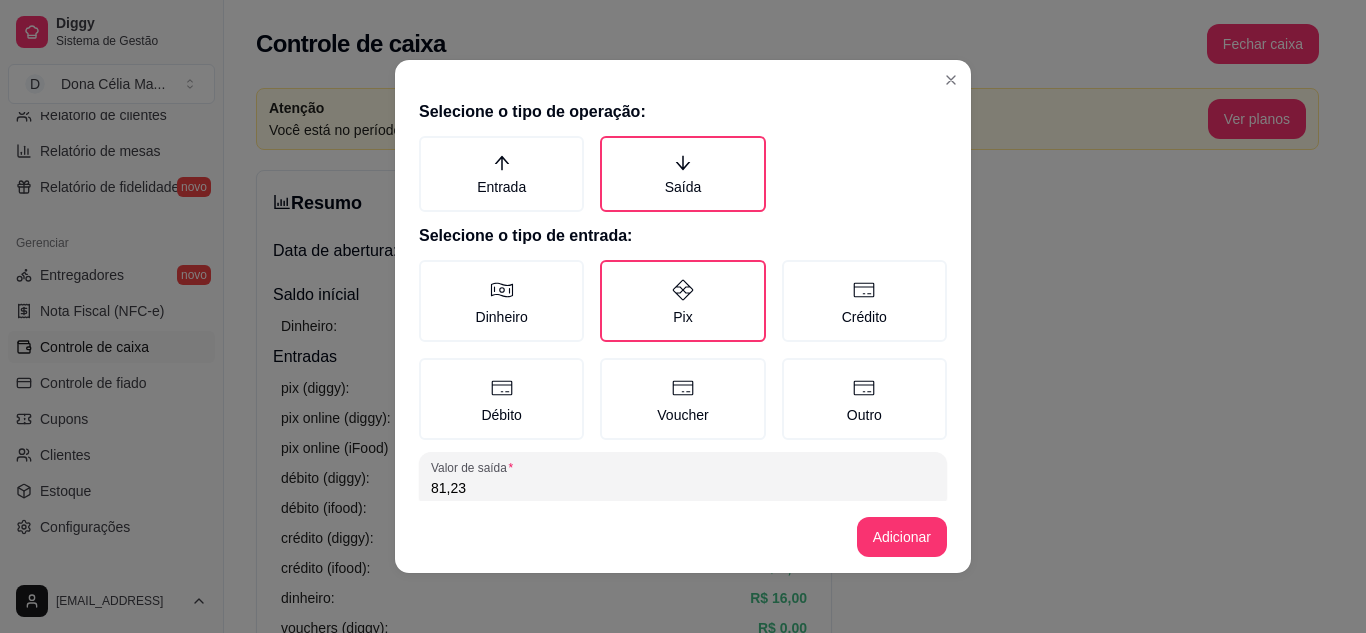 scroll, scrollTop: 115, scrollLeft: 0, axis: vertical 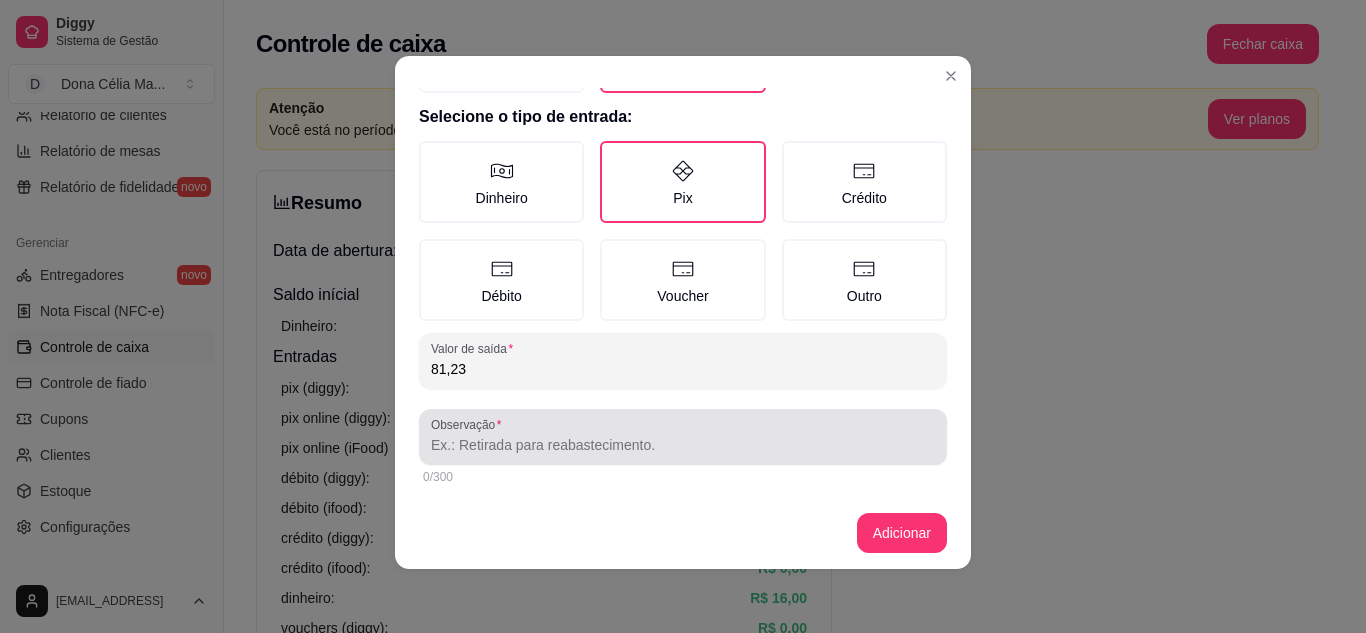 type on "81,23" 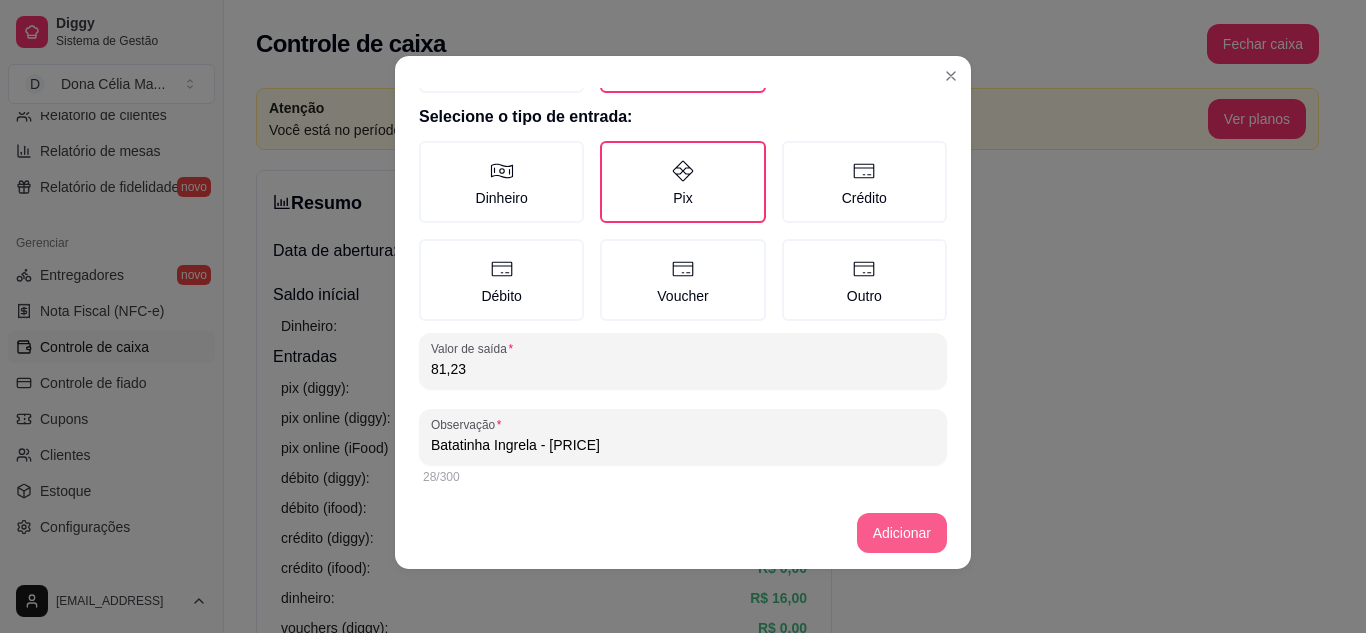 type on "Batatinha Ingrela - 12,300kg" 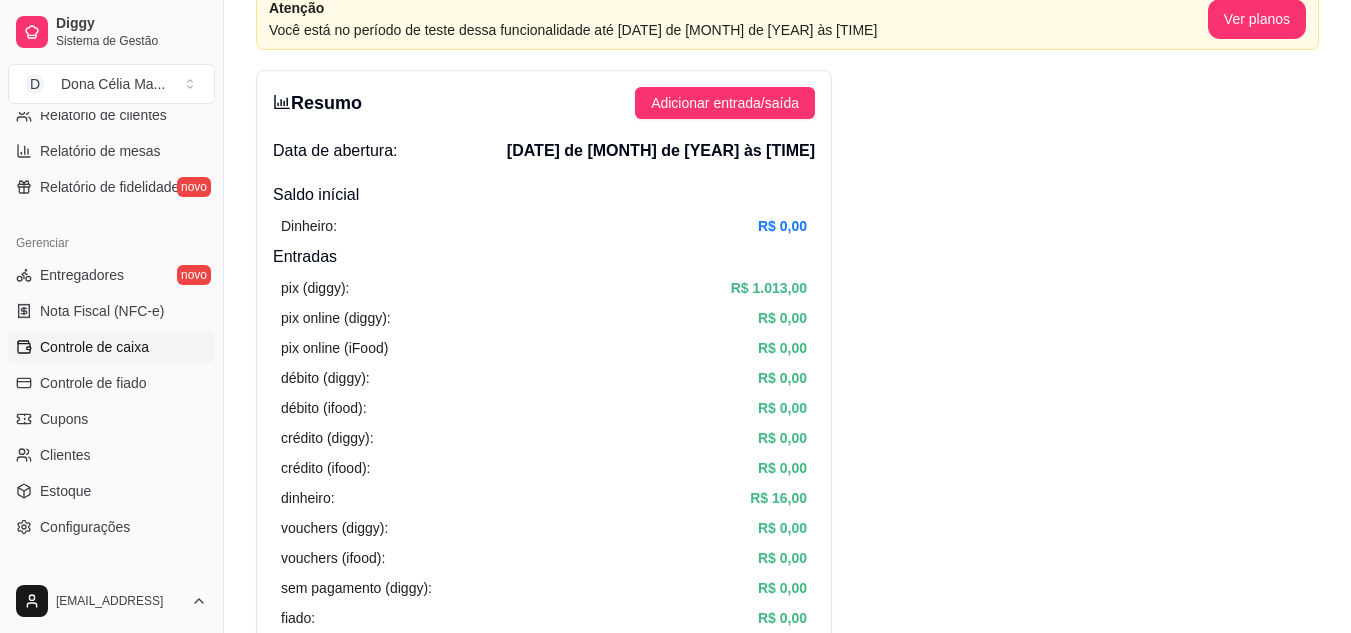 scroll, scrollTop: 0, scrollLeft: 0, axis: both 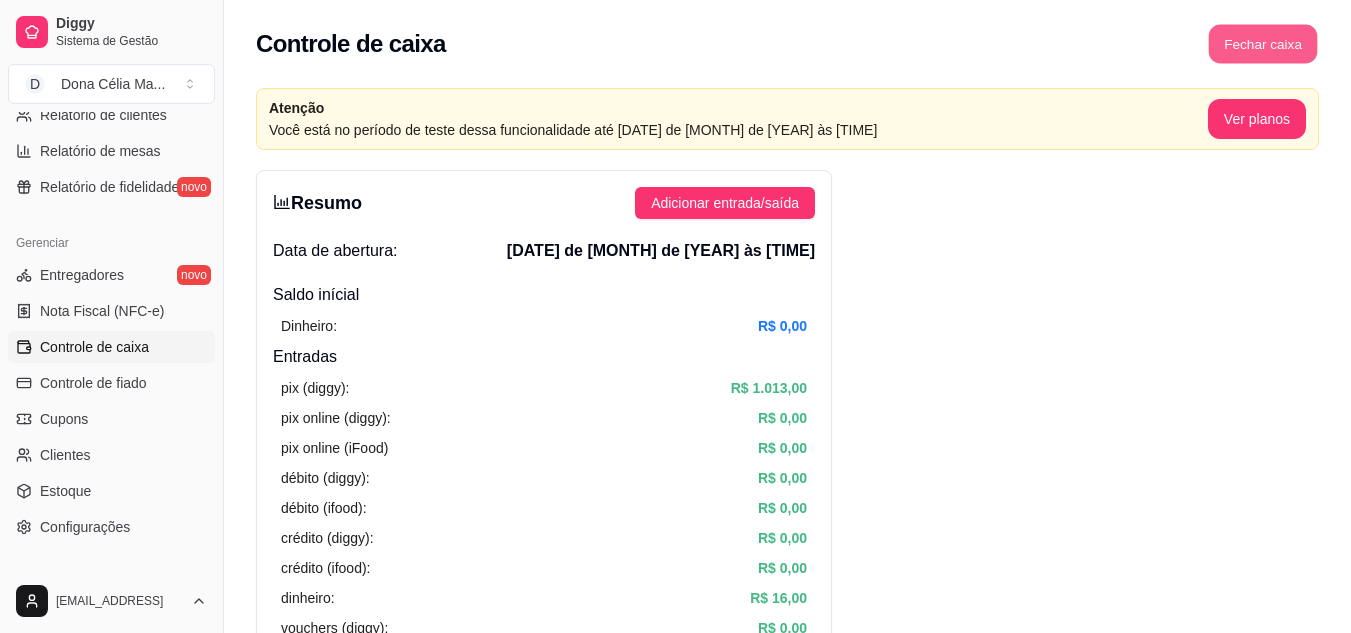 click on "Fechar caixa" at bounding box center (1263, 44) 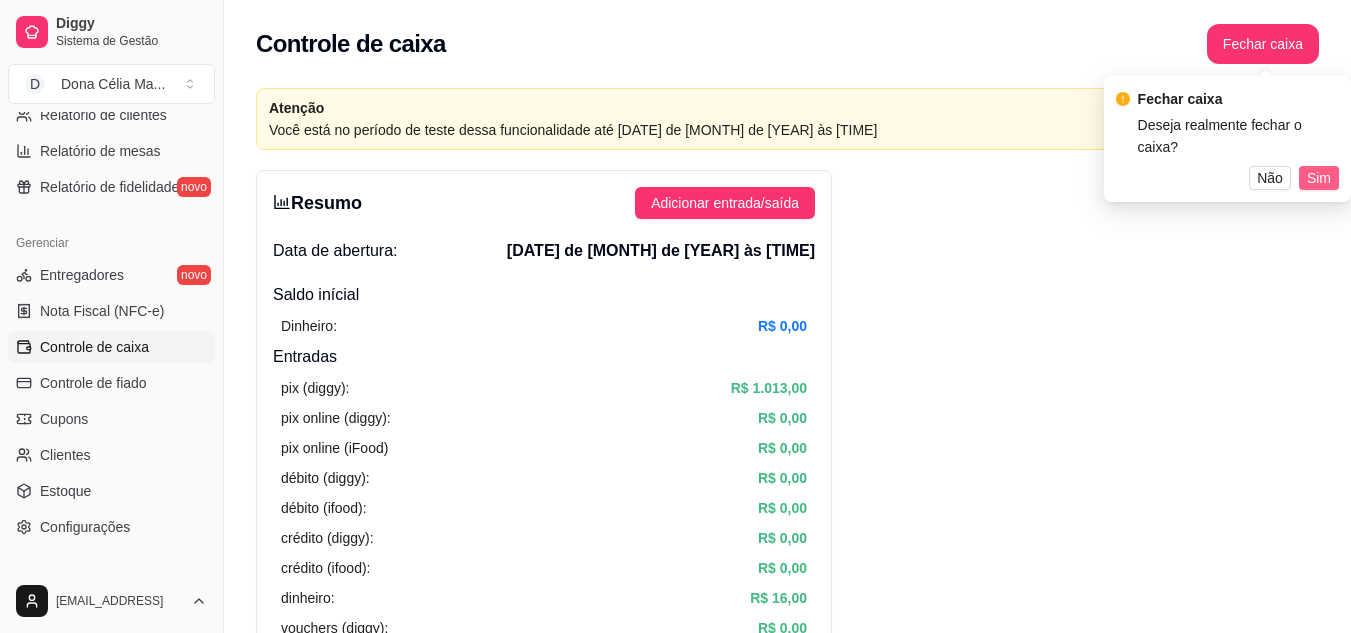 click on "Sim" at bounding box center (1319, 178) 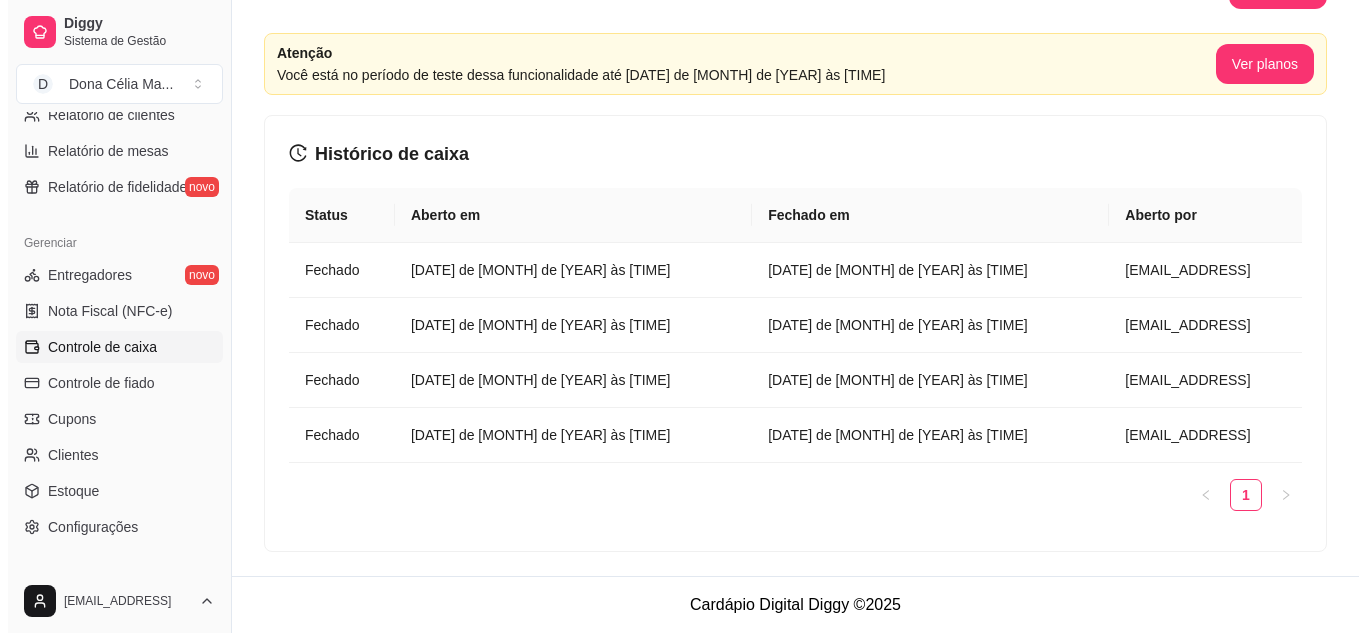 scroll, scrollTop: 0, scrollLeft: 0, axis: both 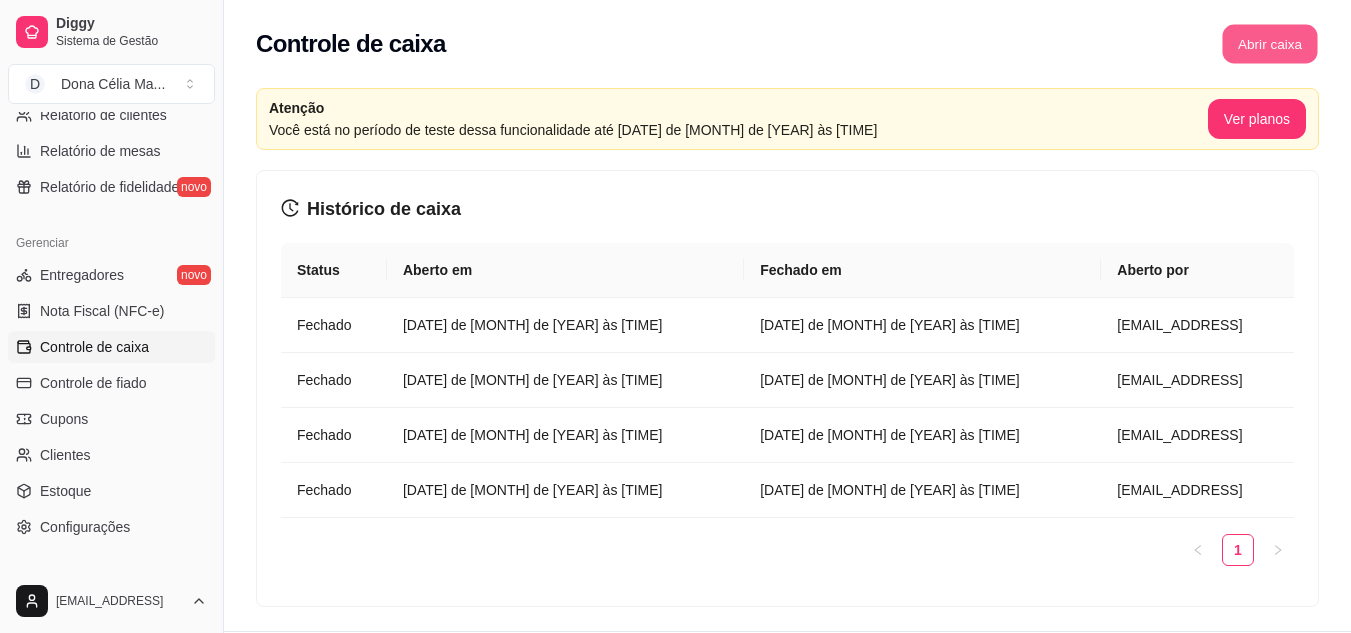 click on "Abrir caixa" at bounding box center (1269, 44) 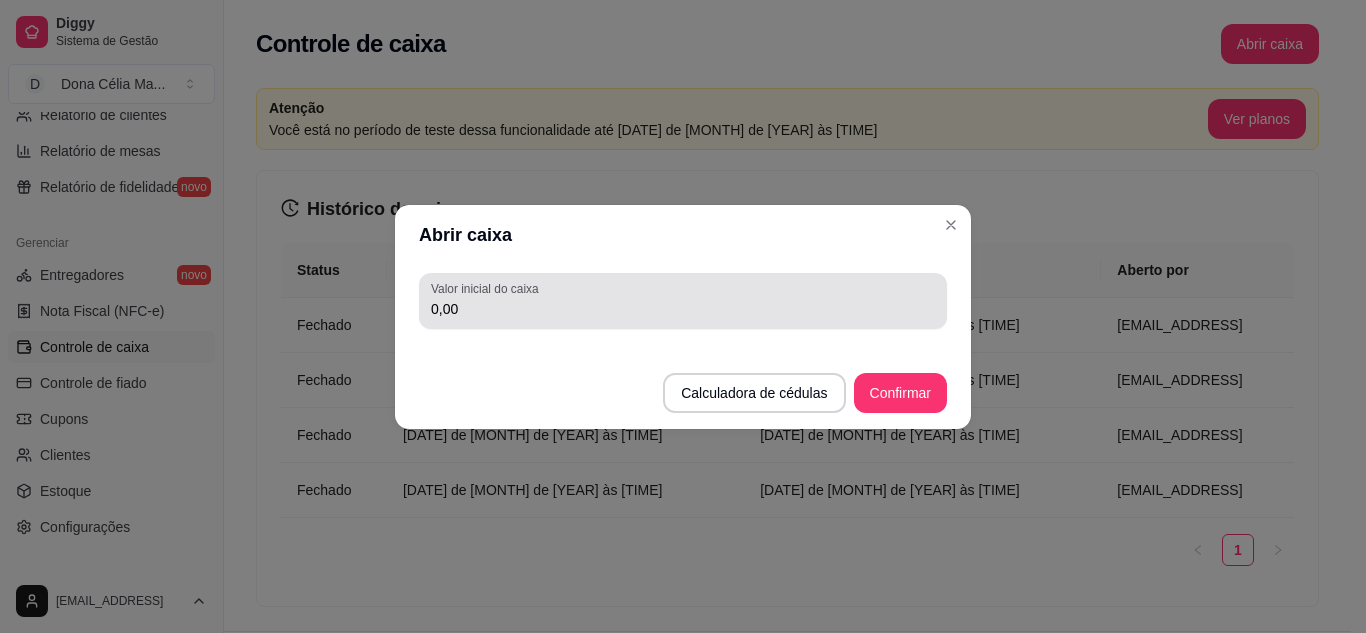 click on "Valor inicial do caixa 0,00" at bounding box center (683, 301) 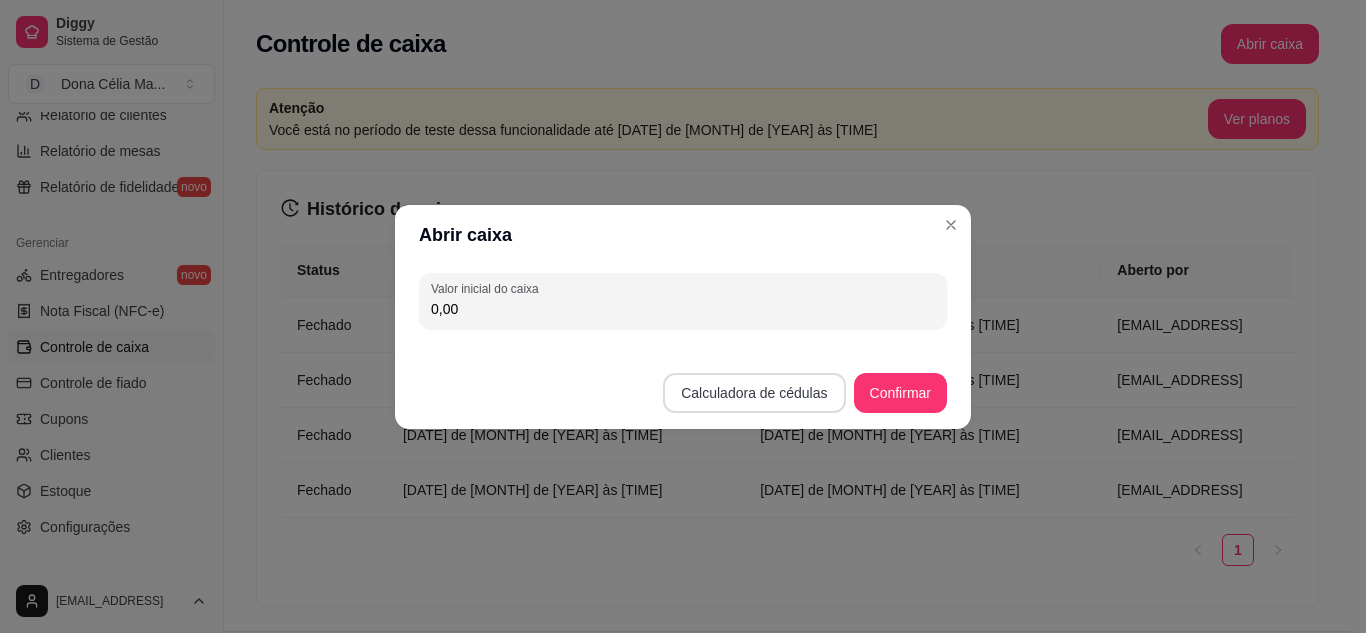 click on "Calculadora de cédulas" at bounding box center [754, 393] 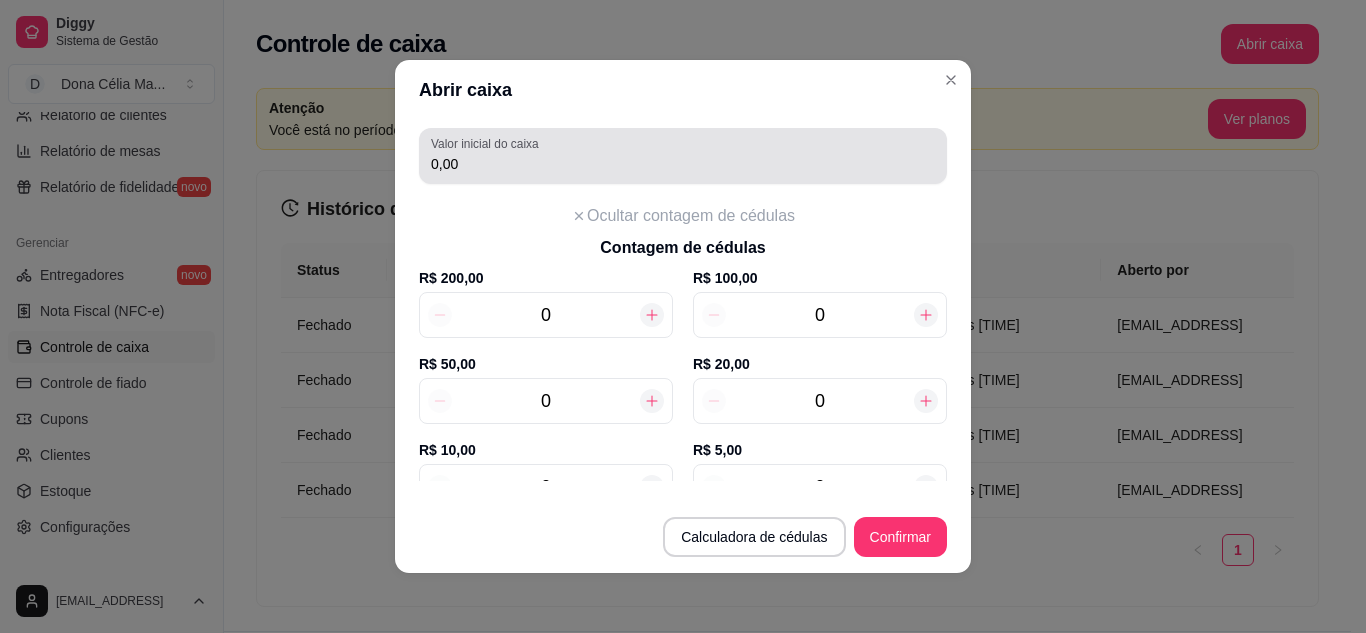 click on "0,00" at bounding box center (683, 164) 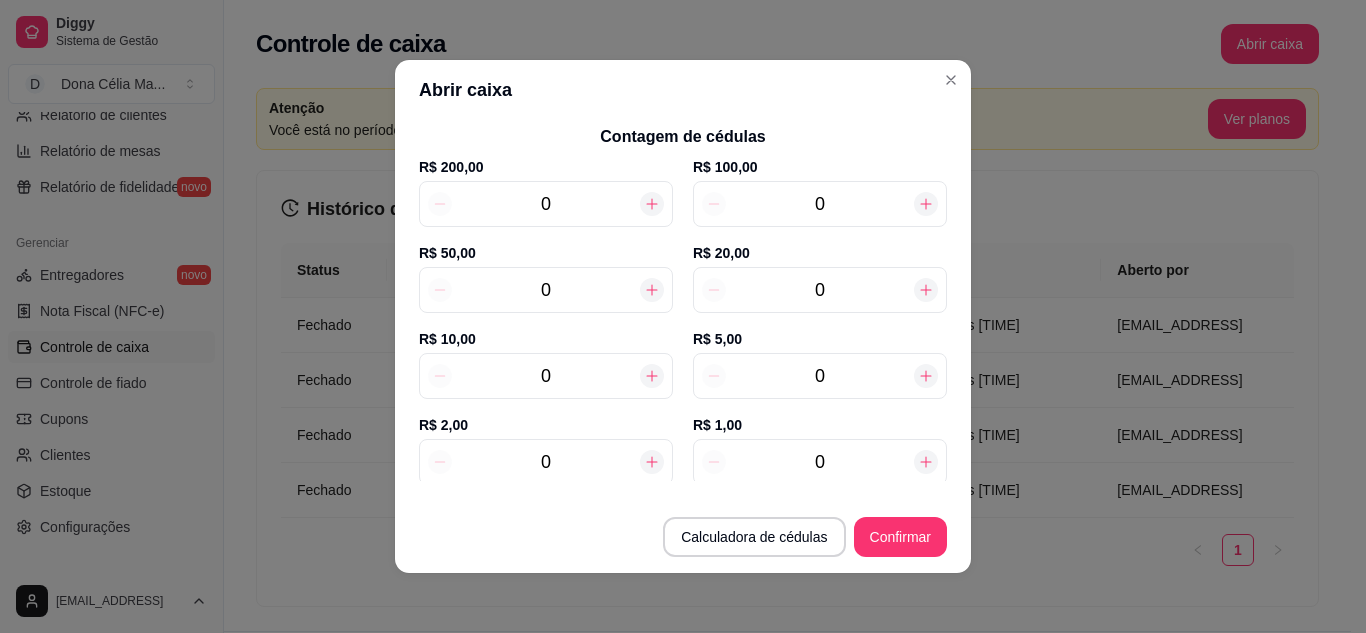 scroll, scrollTop: 11, scrollLeft: 0, axis: vertical 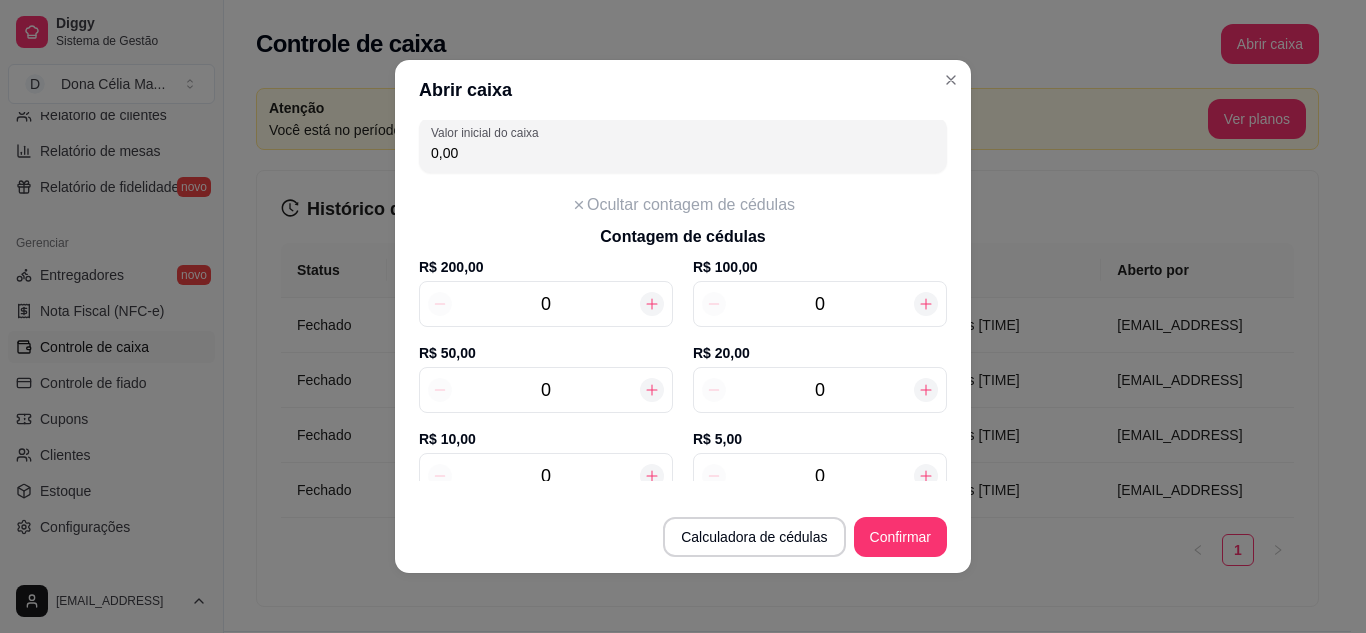 click 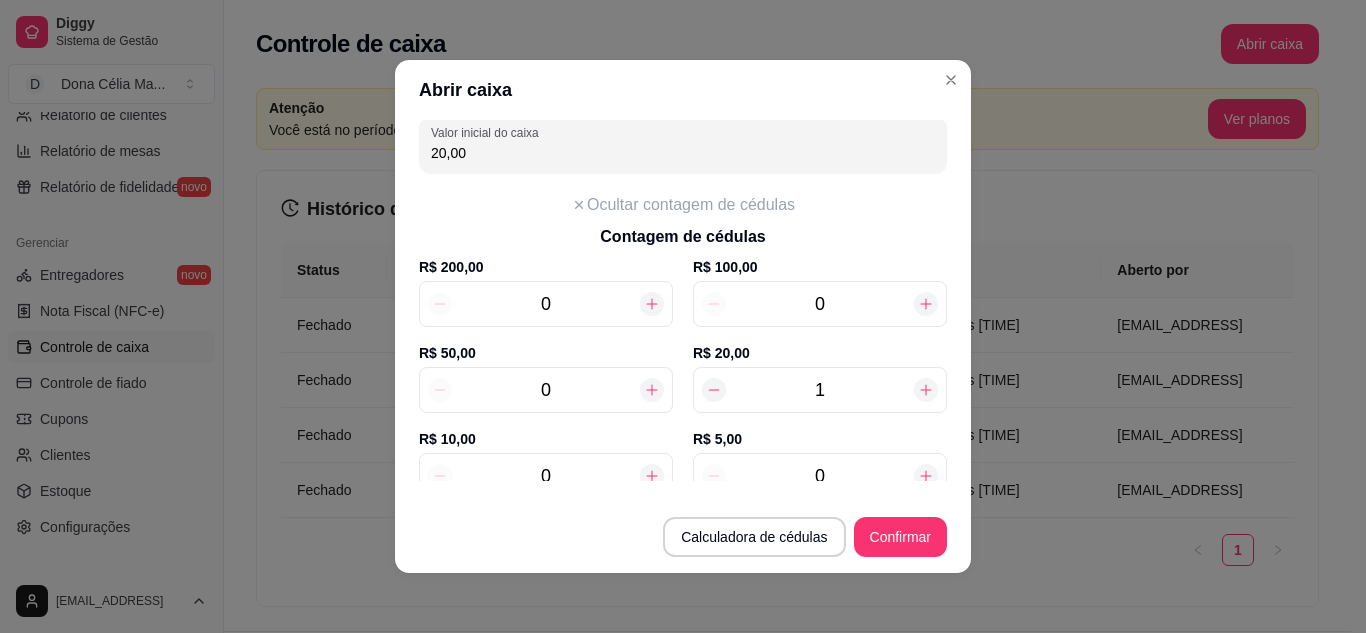 click 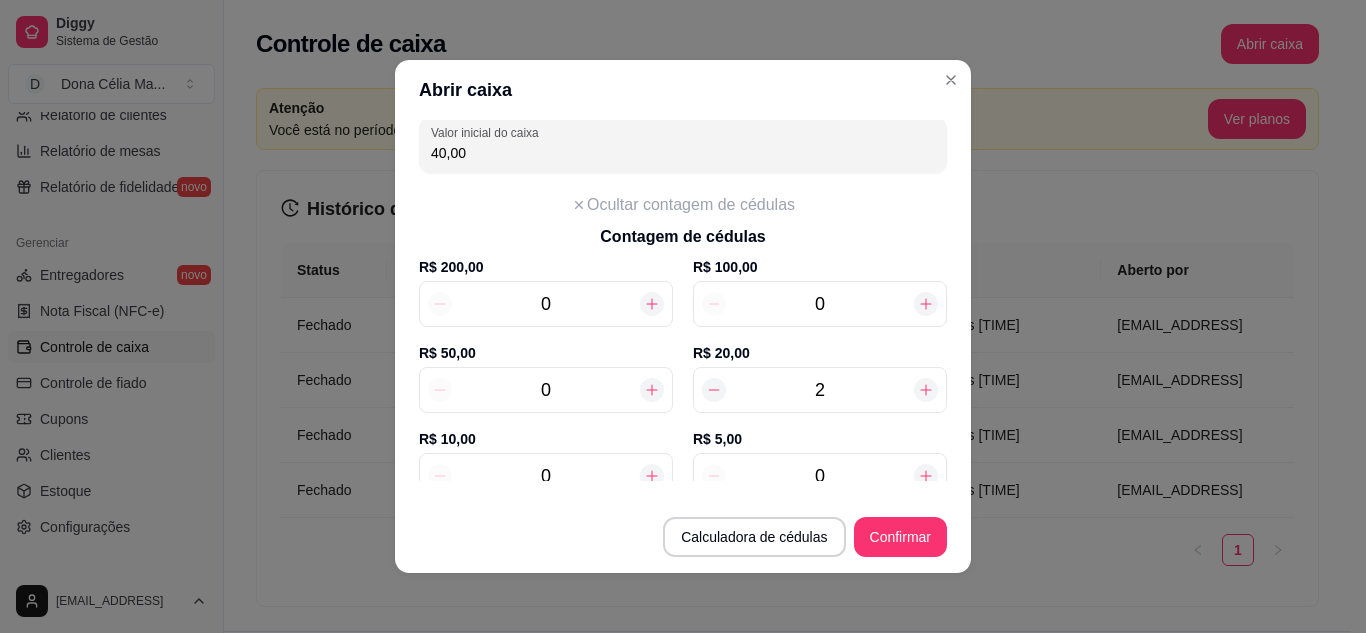 scroll, scrollTop: 111, scrollLeft: 0, axis: vertical 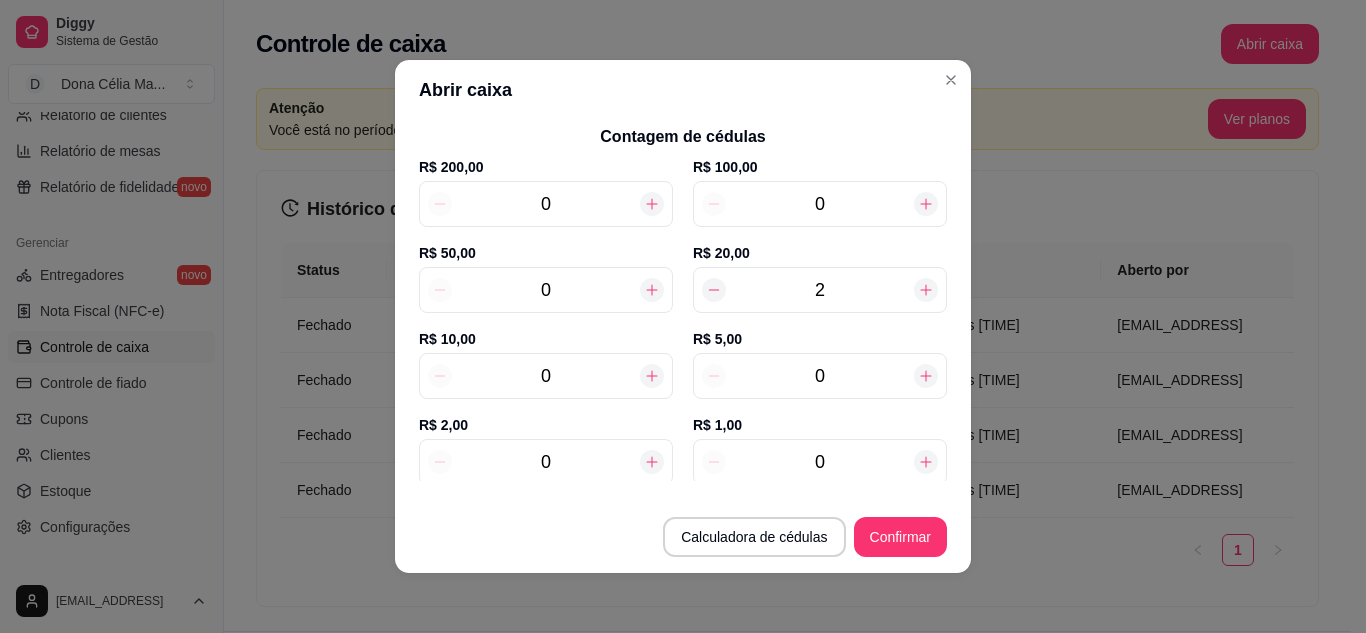 drag, startPoint x: 555, startPoint y: 382, endPoint x: 517, endPoint y: 375, distance: 38.63936 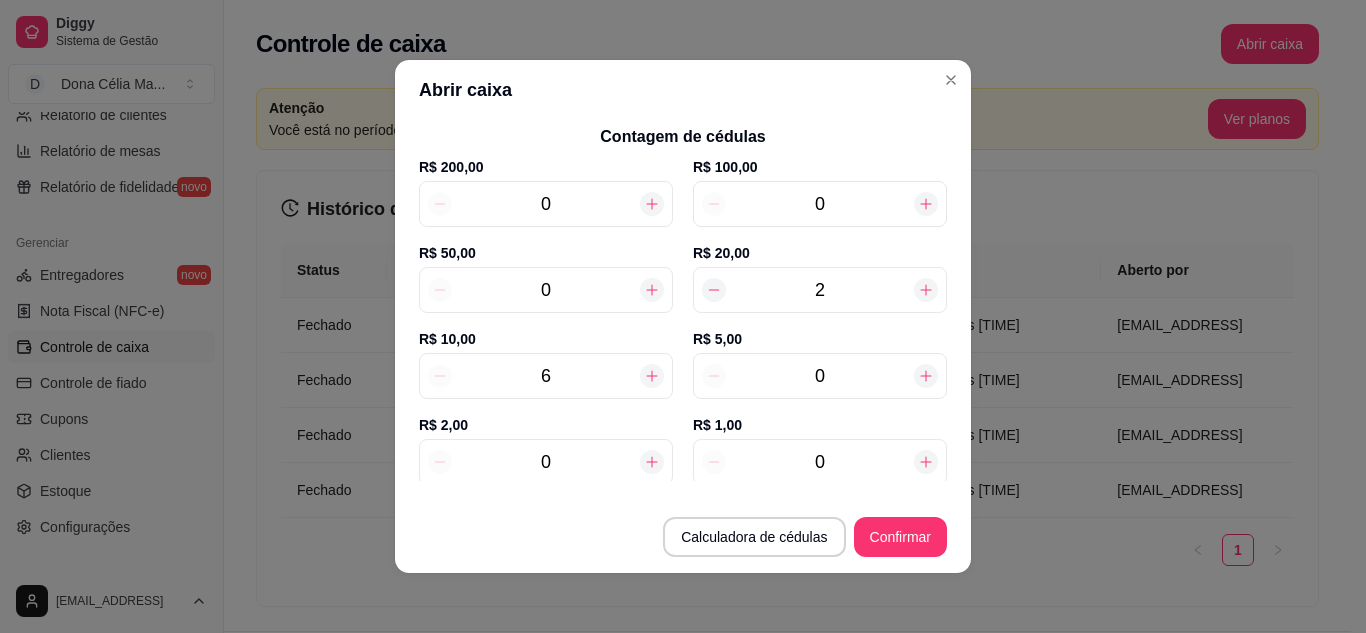 type on "100,00" 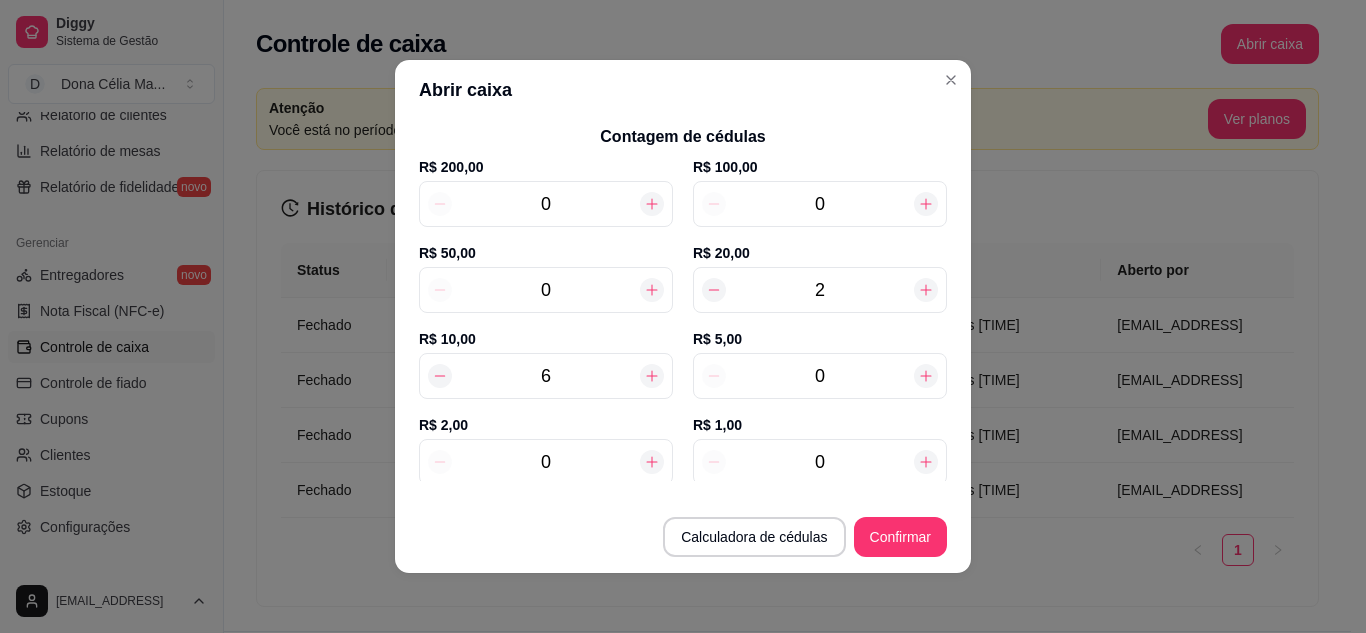 type on "6" 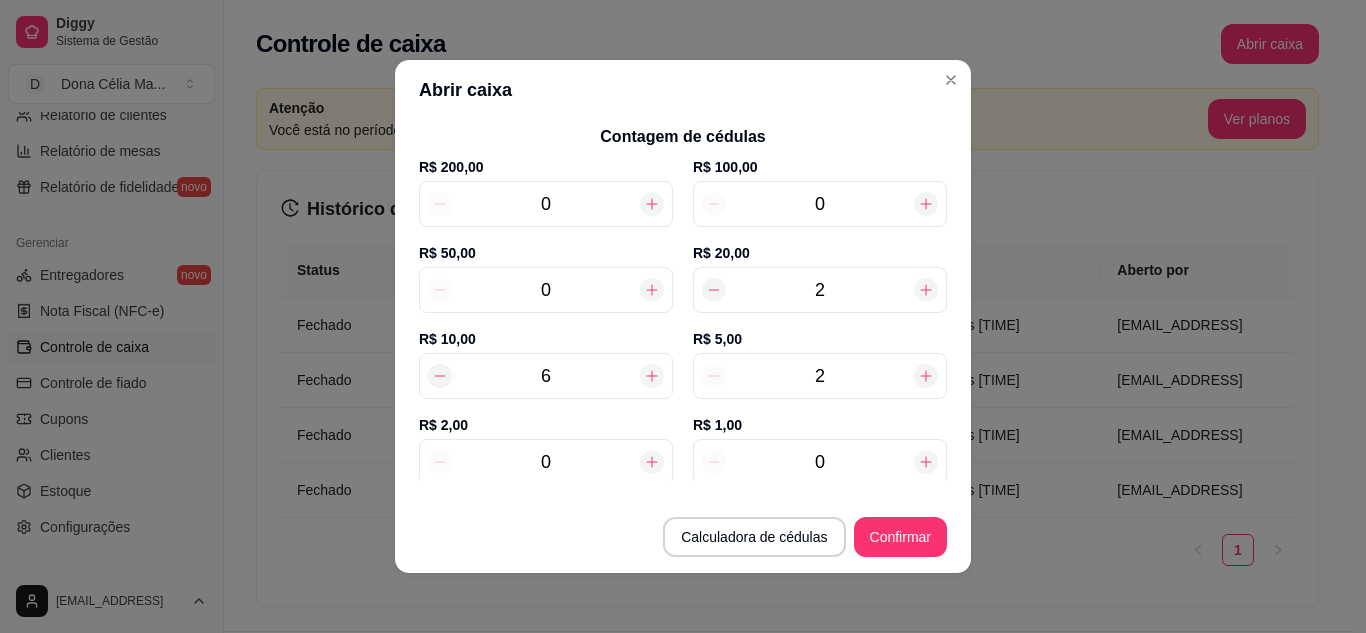 type on "110,00" 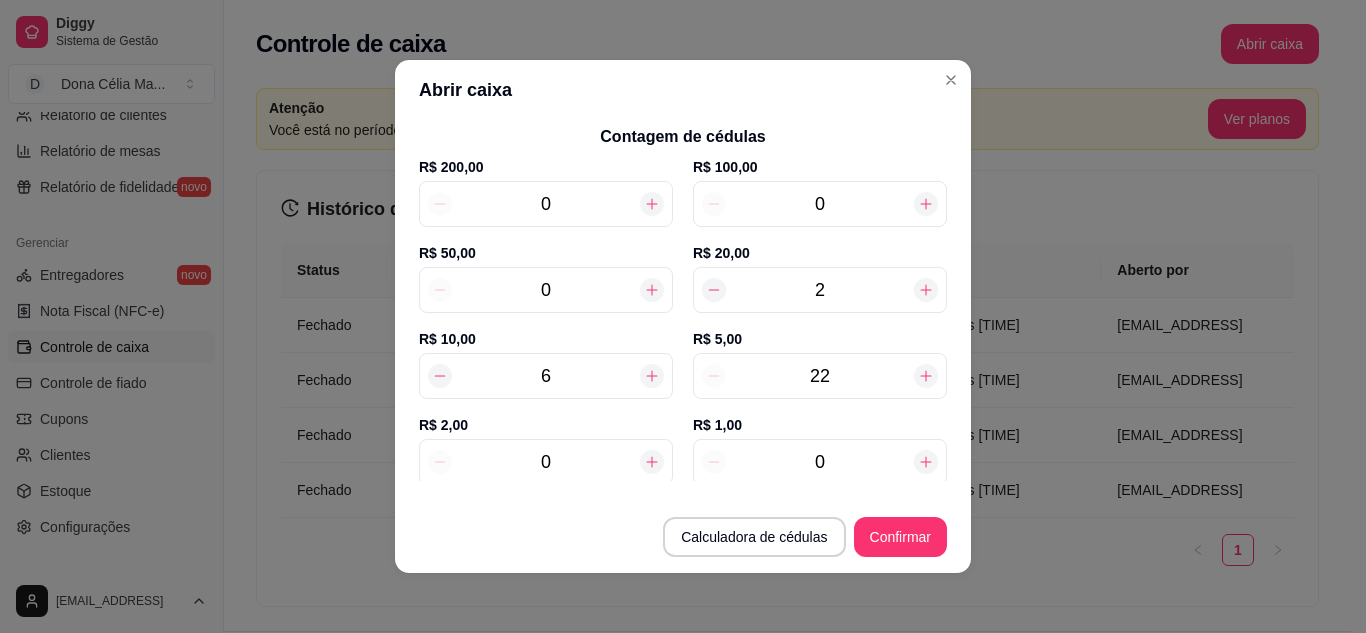 type on "210,00" 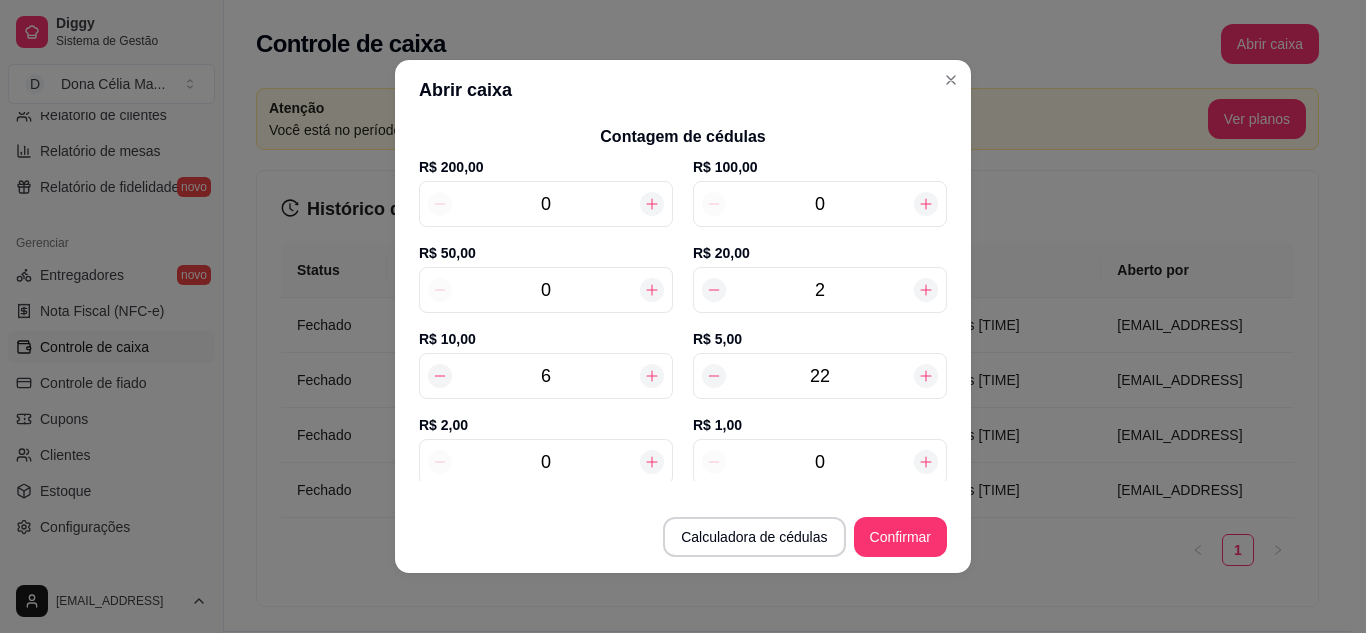 type on "22" 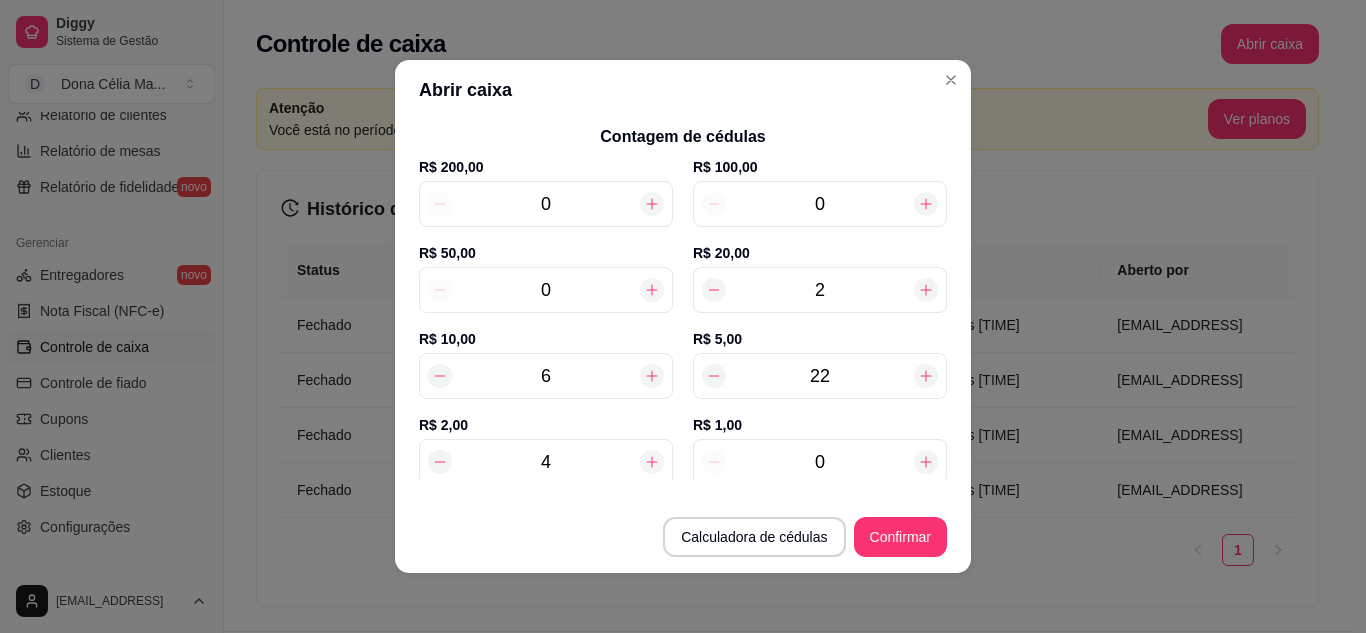 type on "218,00" 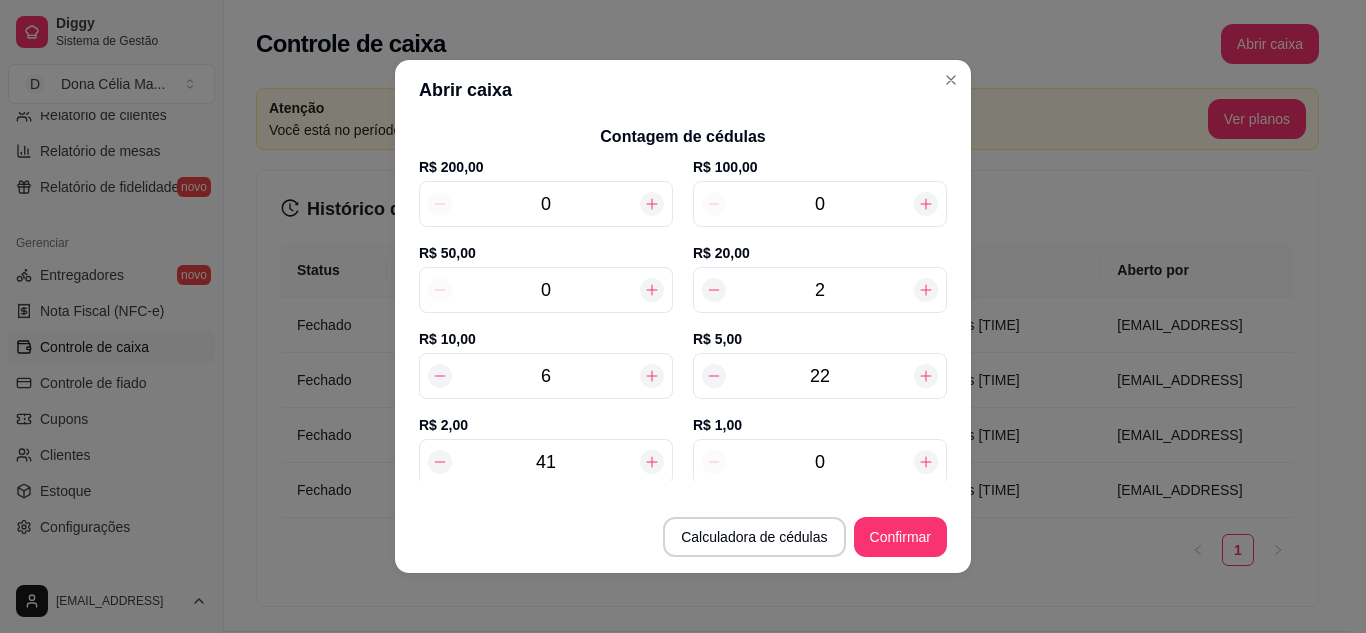 type on "292,00" 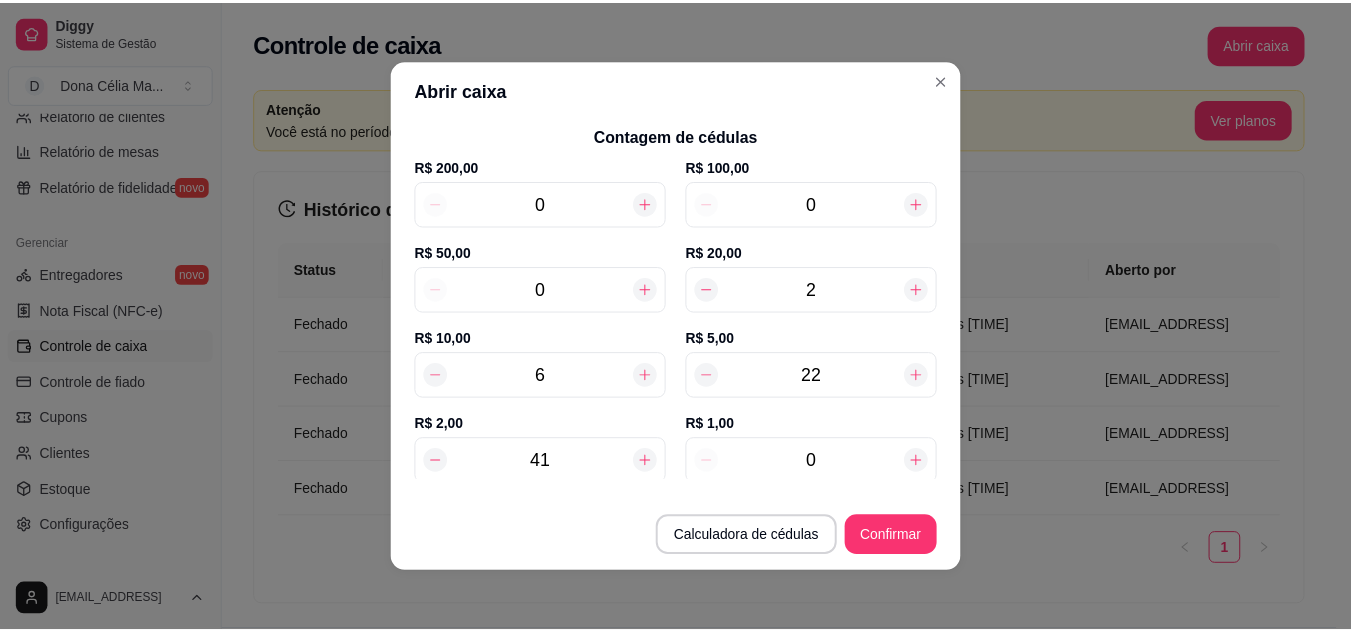 scroll, scrollTop: 0, scrollLeft: 0, axis: both 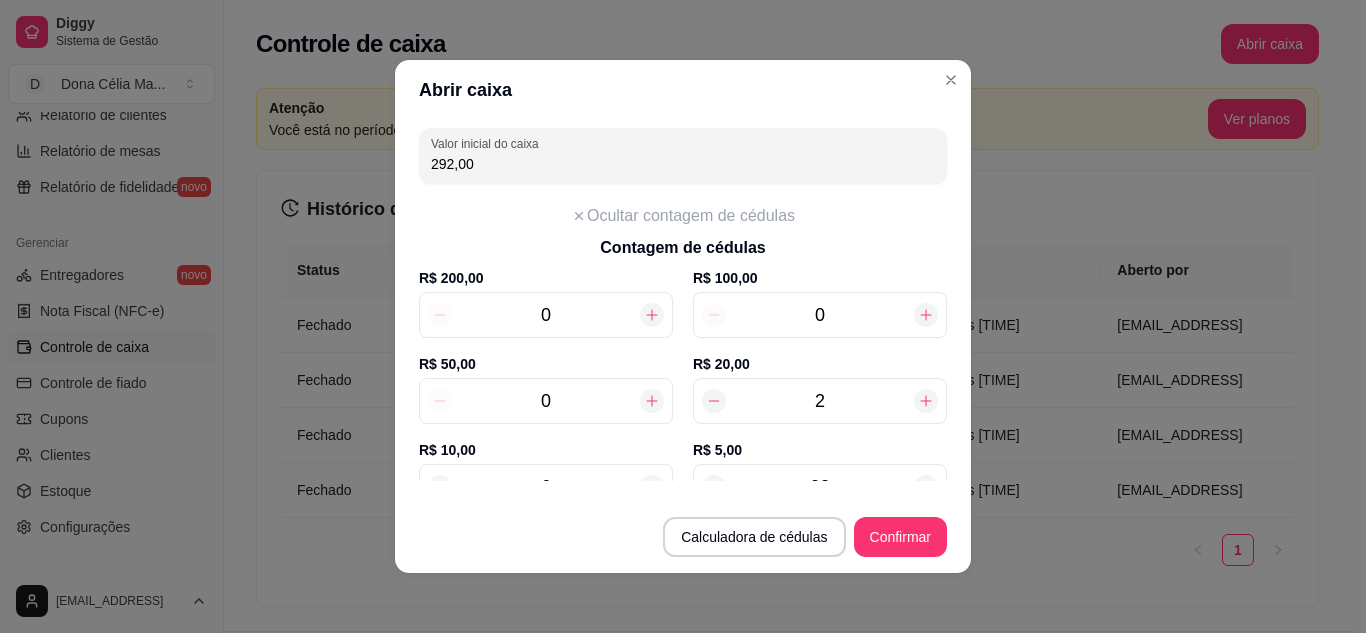 type on "41" 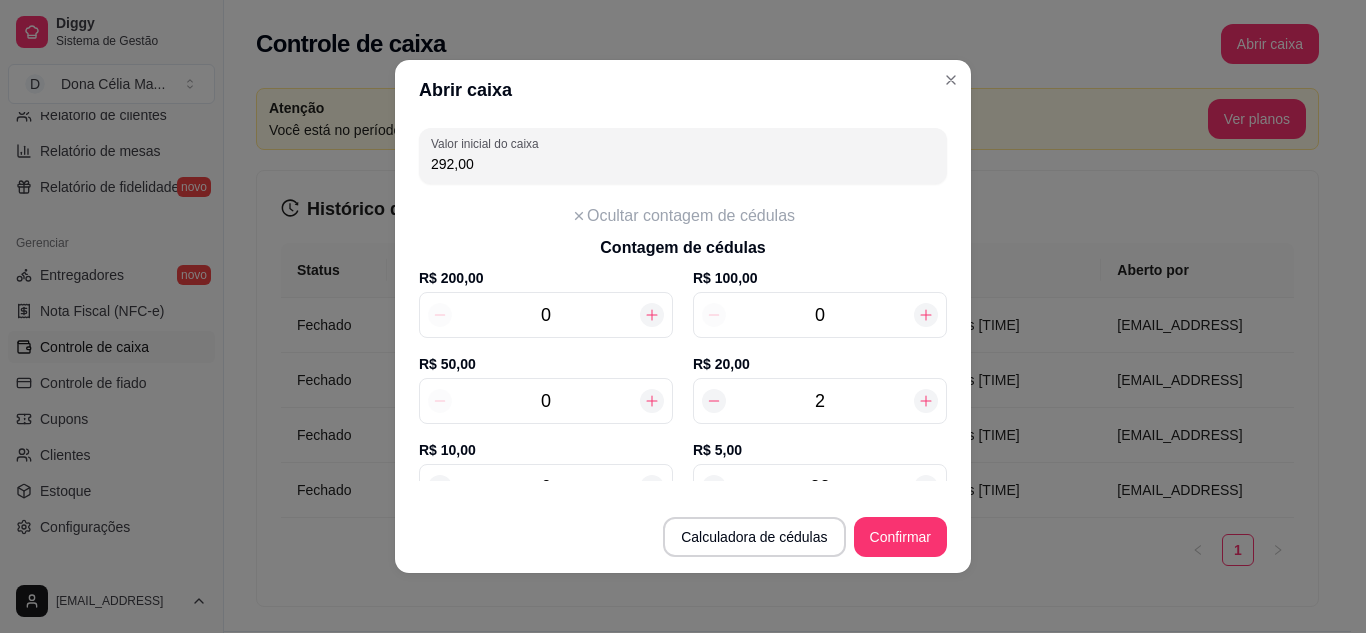 drag, startPoint x: 468, startPoint y: 162, endPoint x: 415, endPoint y: 160, distance: 53.037724 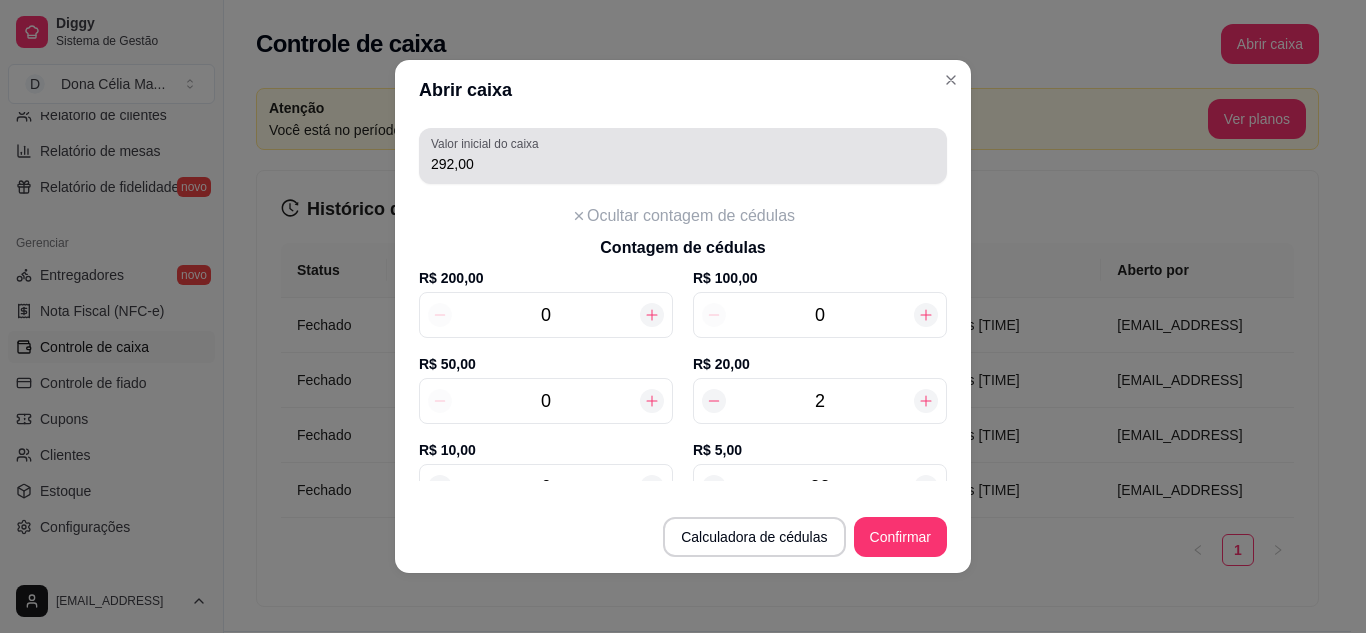 click on "292,00" at bounding box center (683, 164) 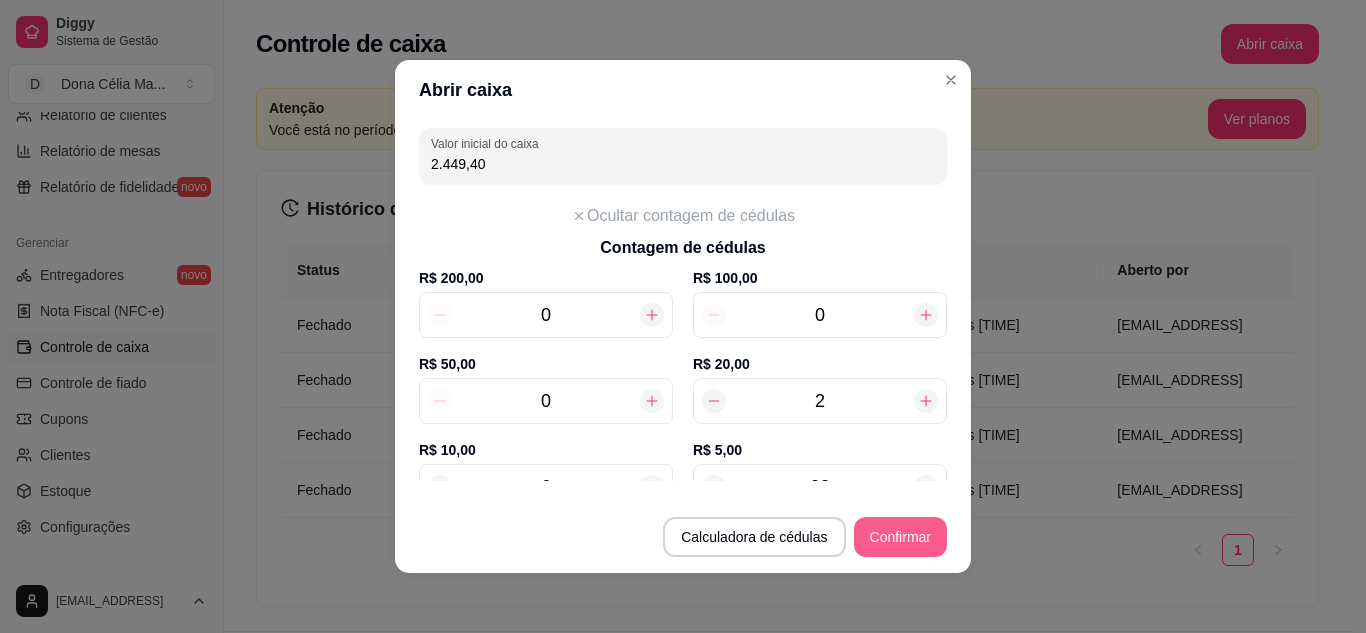 type on "2.449,40" 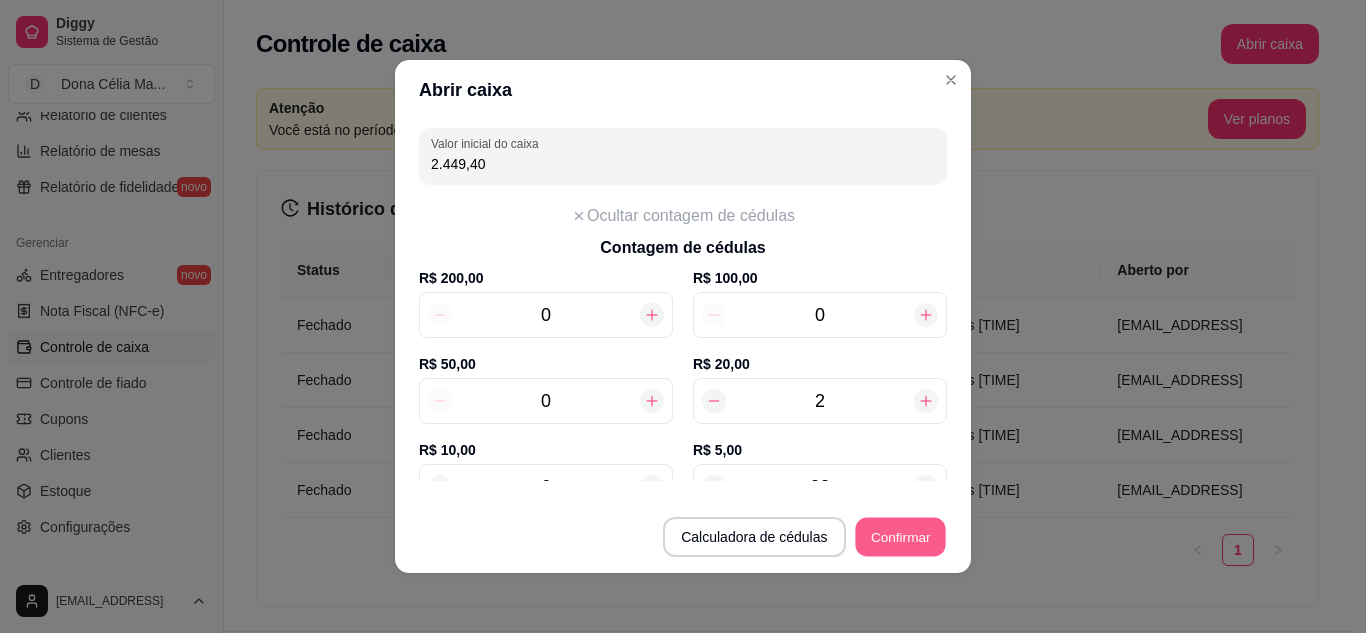 click on "Confirmar" at bounding box center (900, 537) 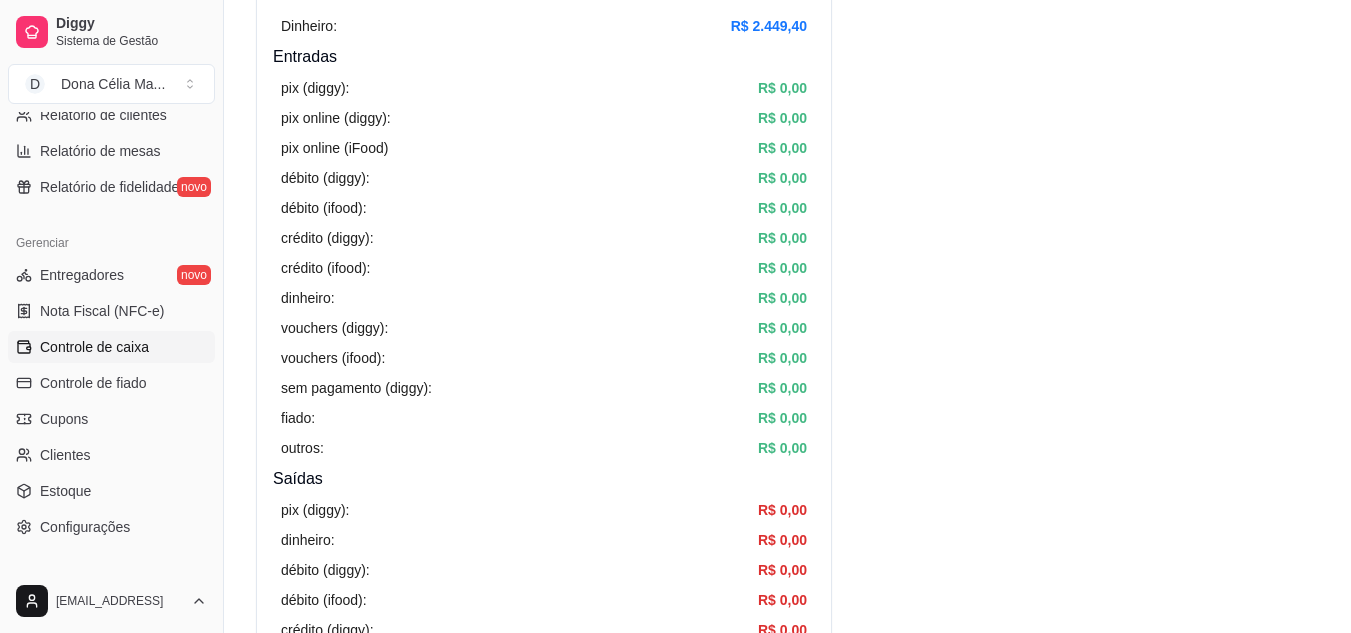 scroll, scrollTop: 0, scrollLeft: 0, axis: both 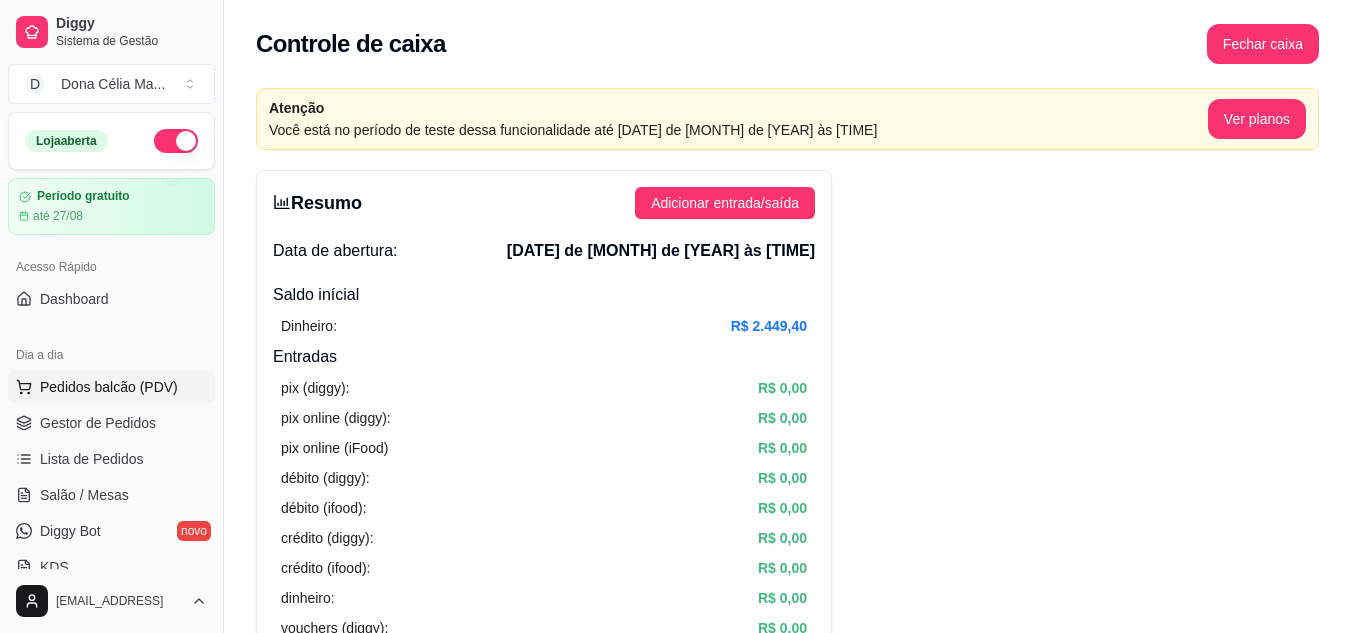 click on "Pedidos balcão (PDV)" at bounding box center (109, 387) 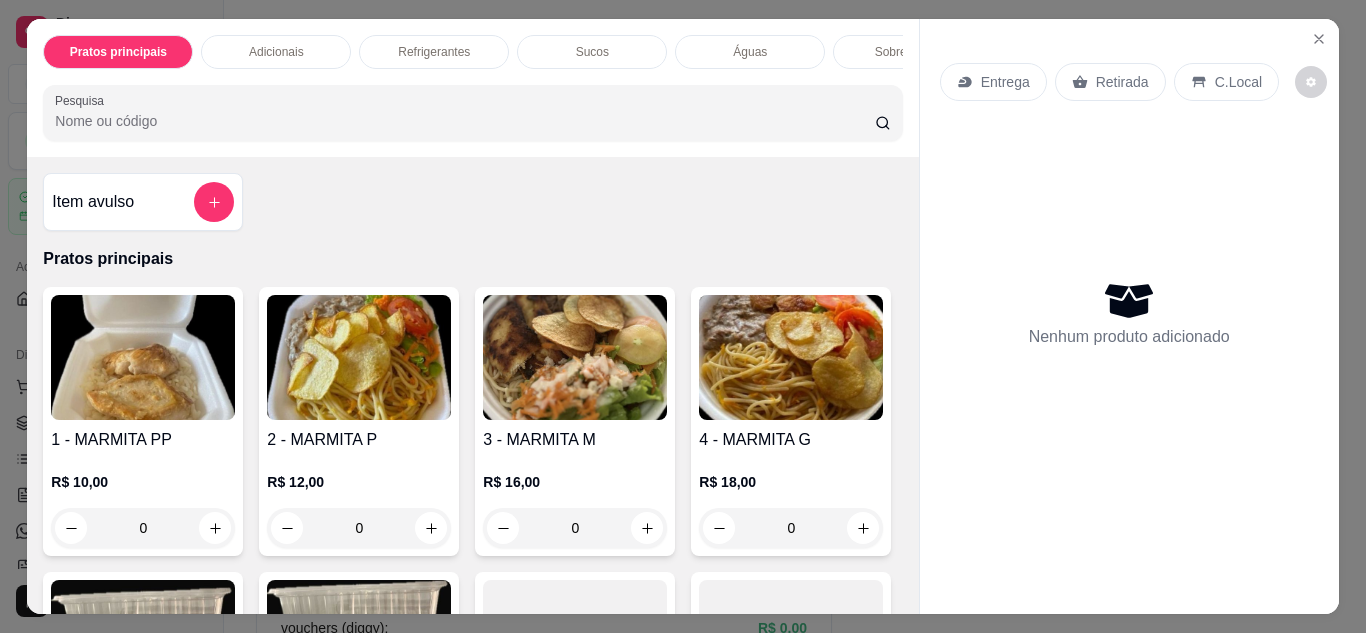 click at bounding box center [359, 357] 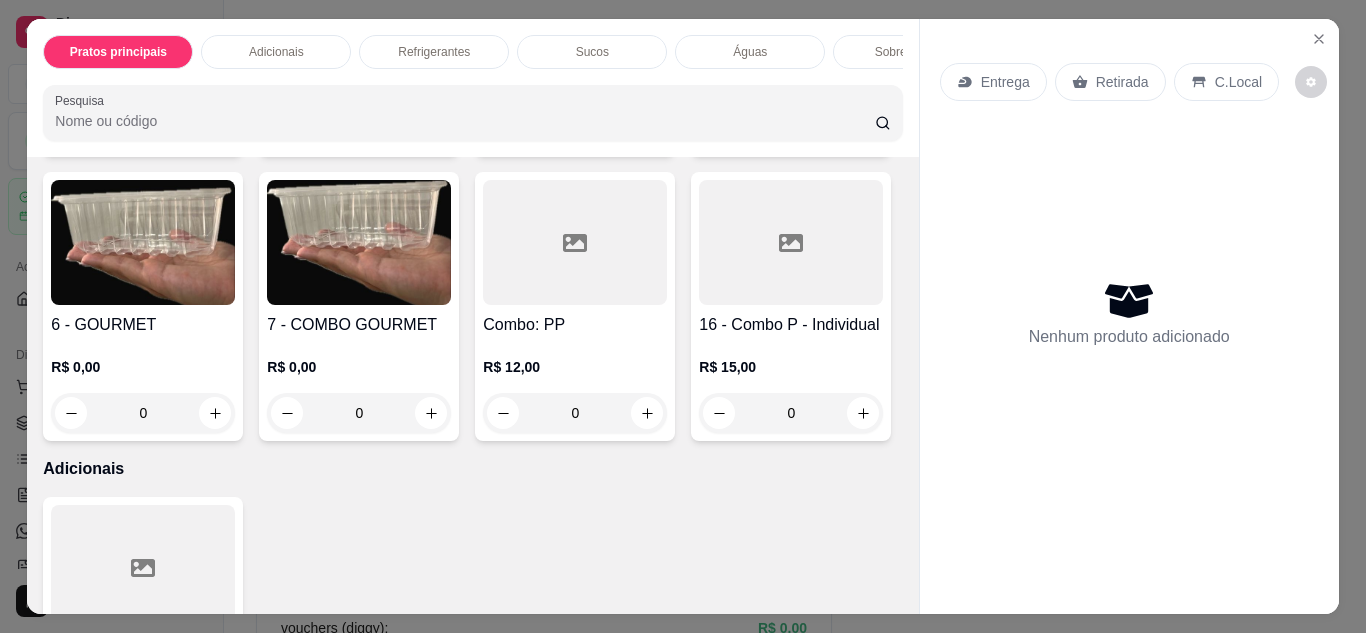 scroll, scrollTop: 700, scrollLeft: 0, axis: vertical 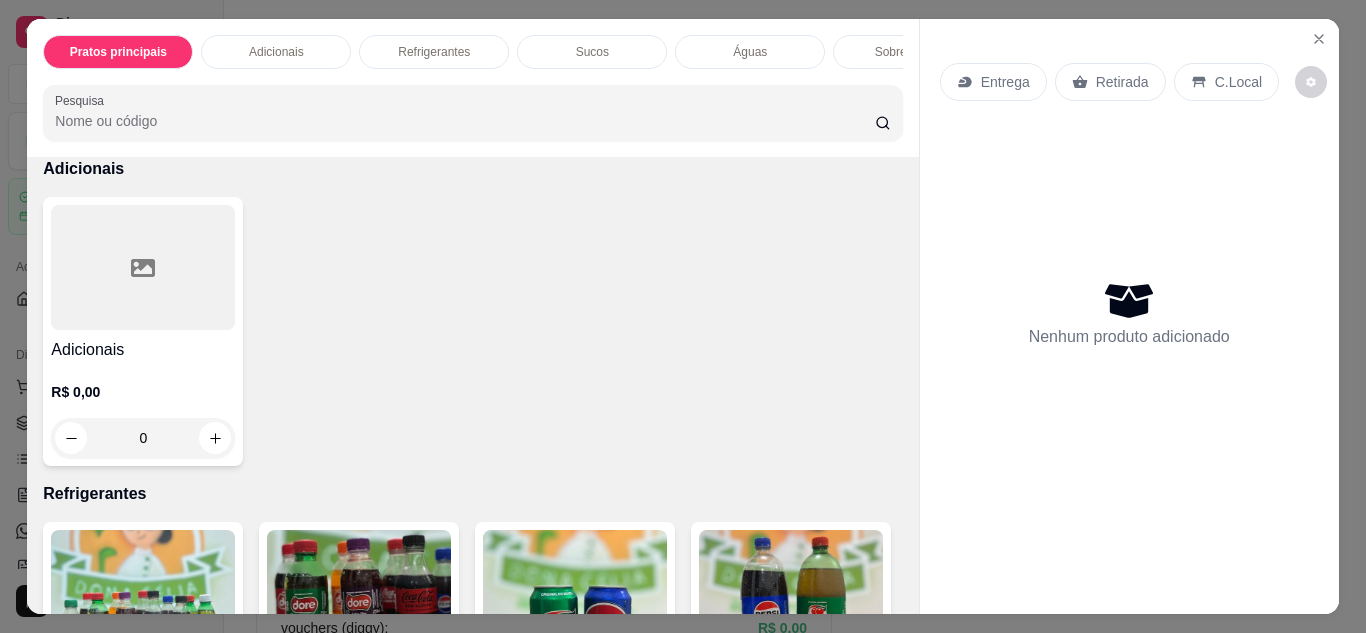 click on "8 - Combo: PP   R$ 12,00 0" at bounding box center (575, 6) 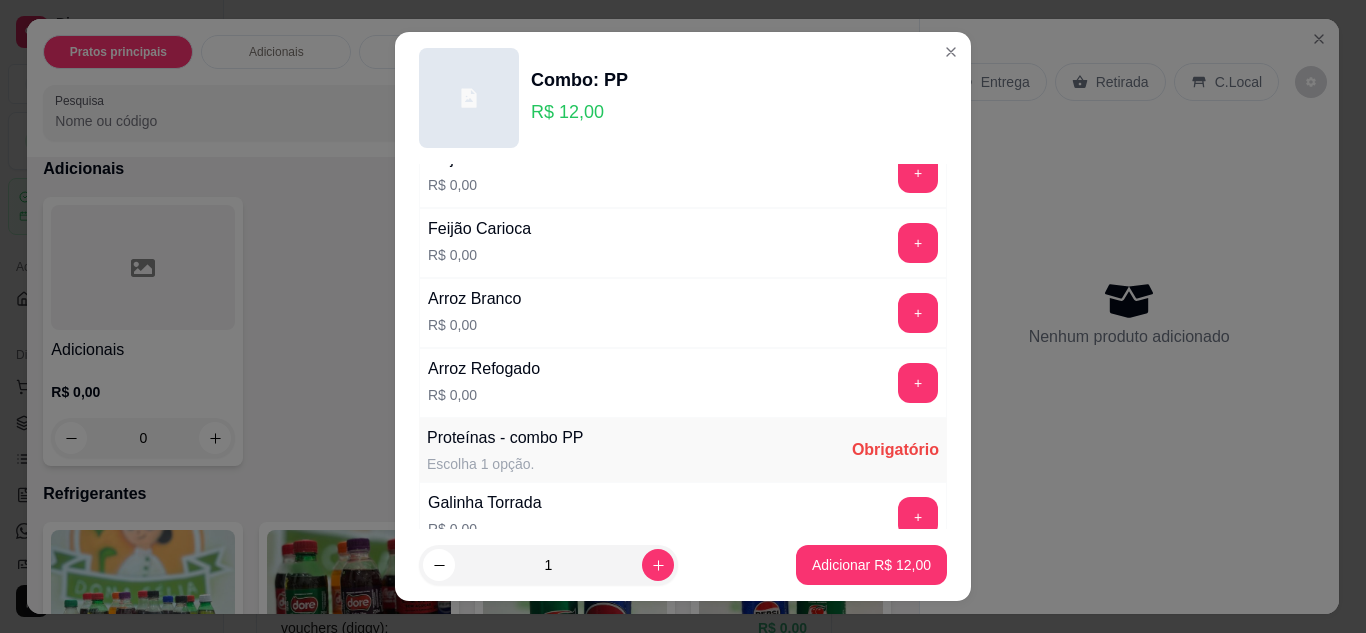 scroll, scrollTop: 200, scrollLeft: 0, axis: vertical 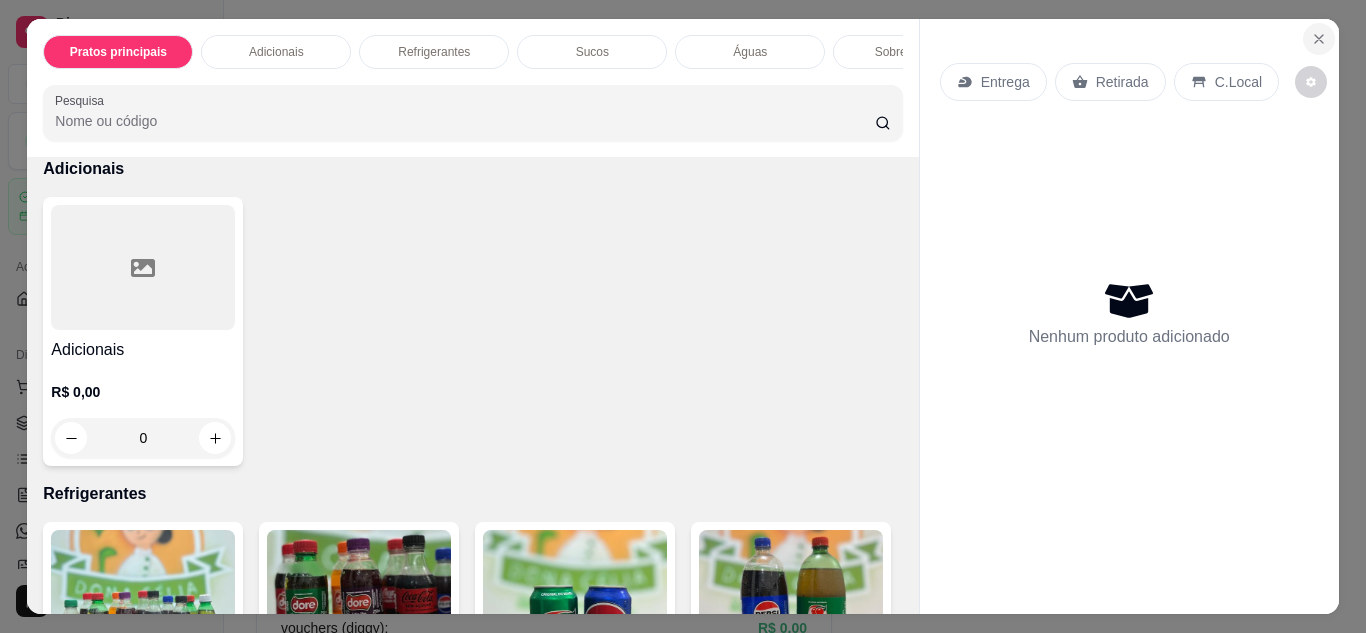 click at bounding box center (1319, 39) 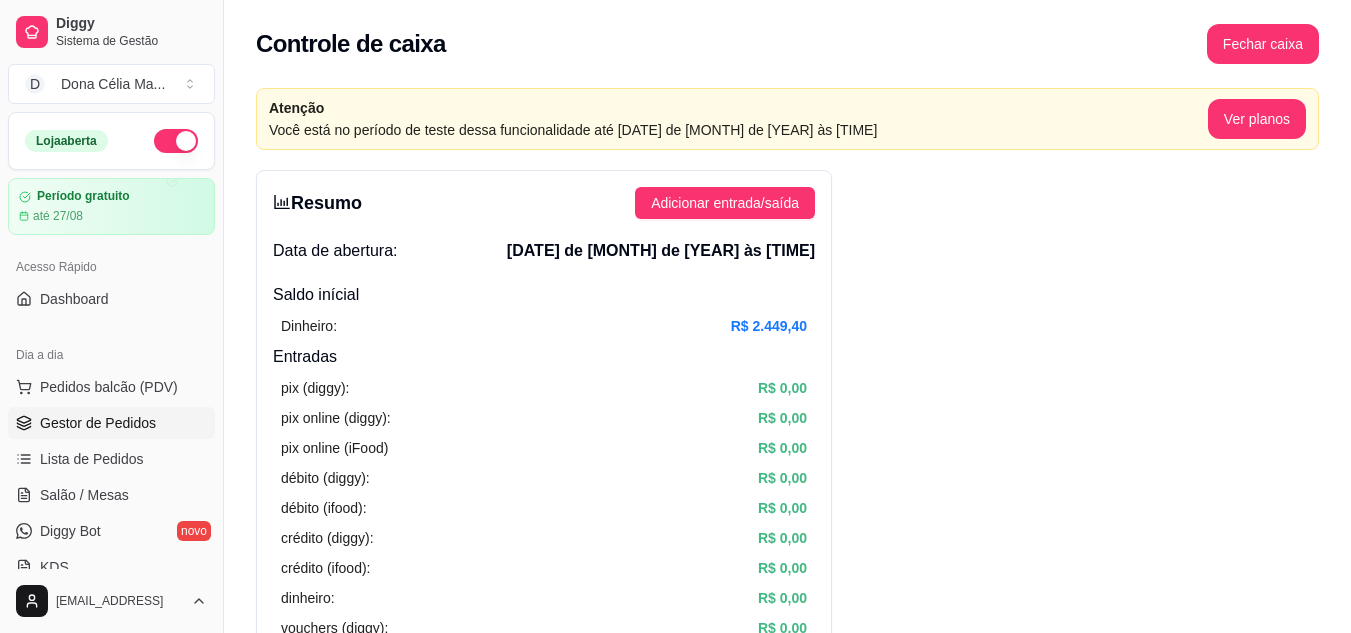 click on "Gestor de Pedidos" at bounding box center [98, 423] 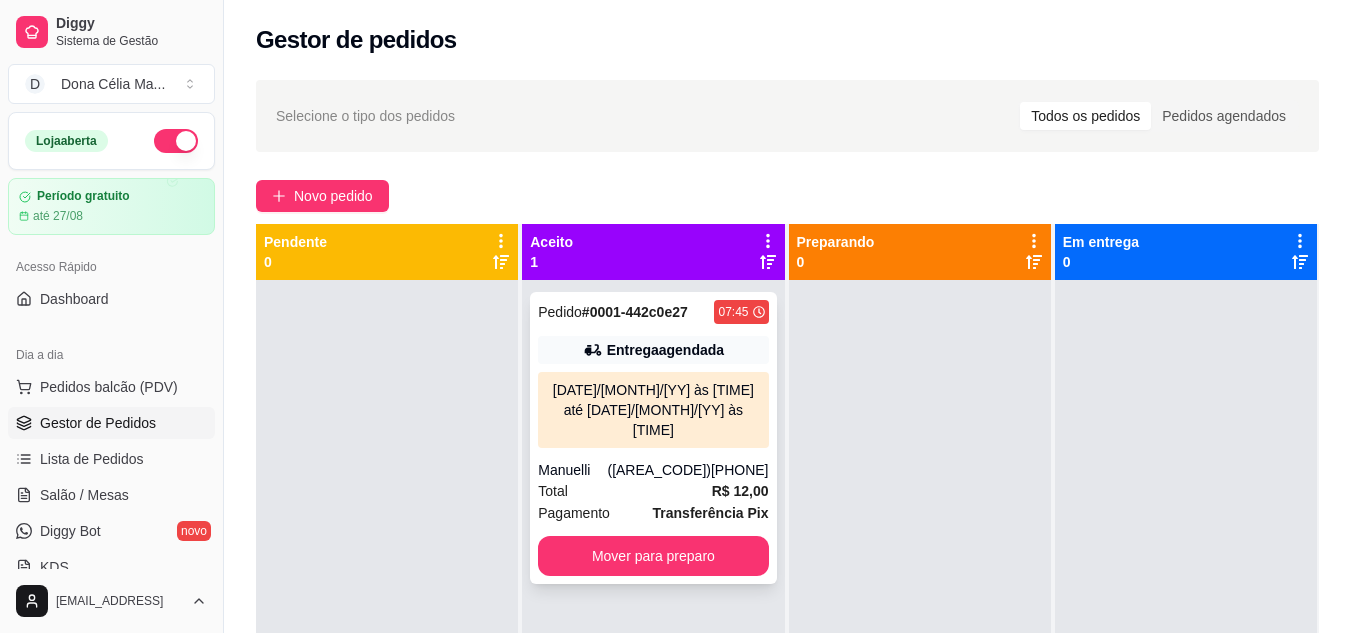 click on "[DATE] às [TIME] até [DATE] às [TIME]" at bounding box center [653, 410] 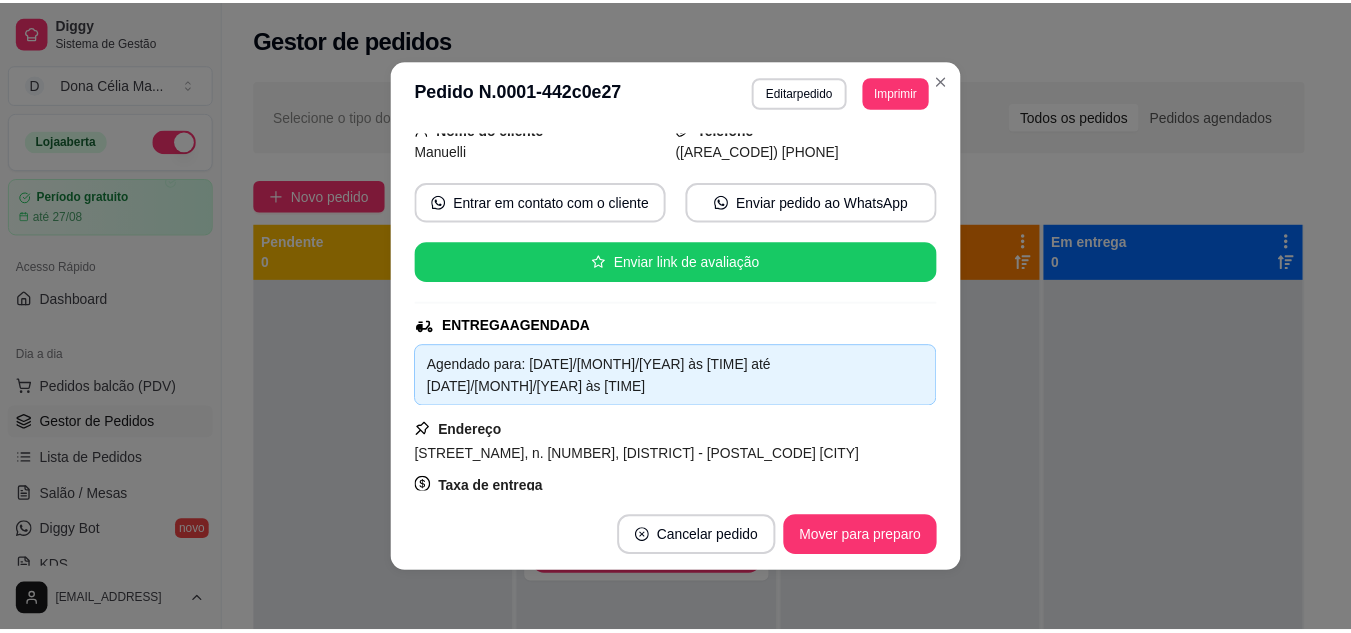 scroll, scrollTop: 236, scrollLeft: 0, axis: vertical 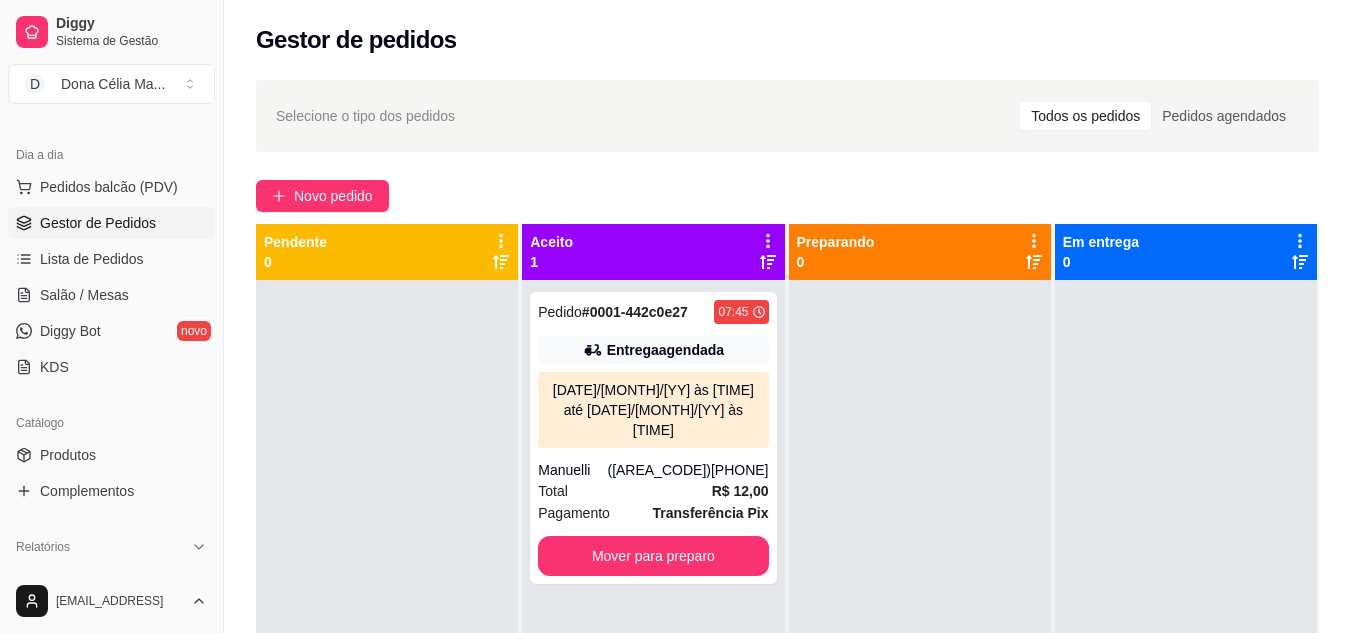 click on "Produtos Complementos" at bounding box center (111, 473) 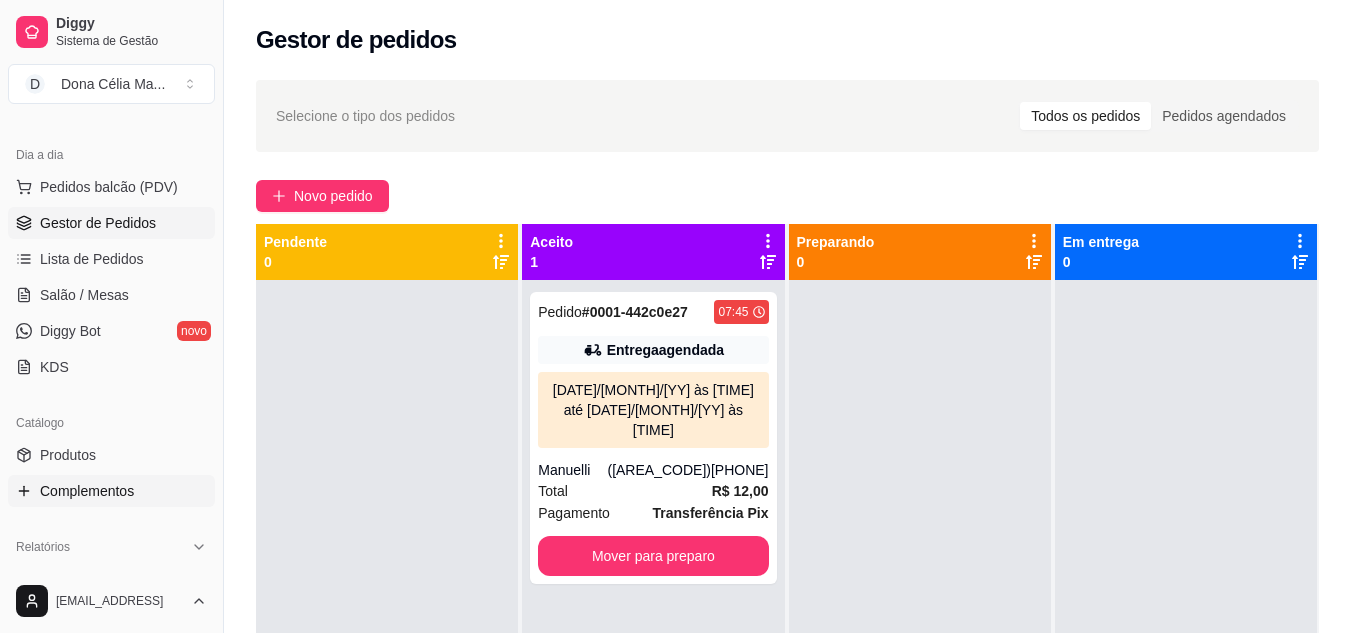 click on "Complementos" at bounding box center [87, 491] 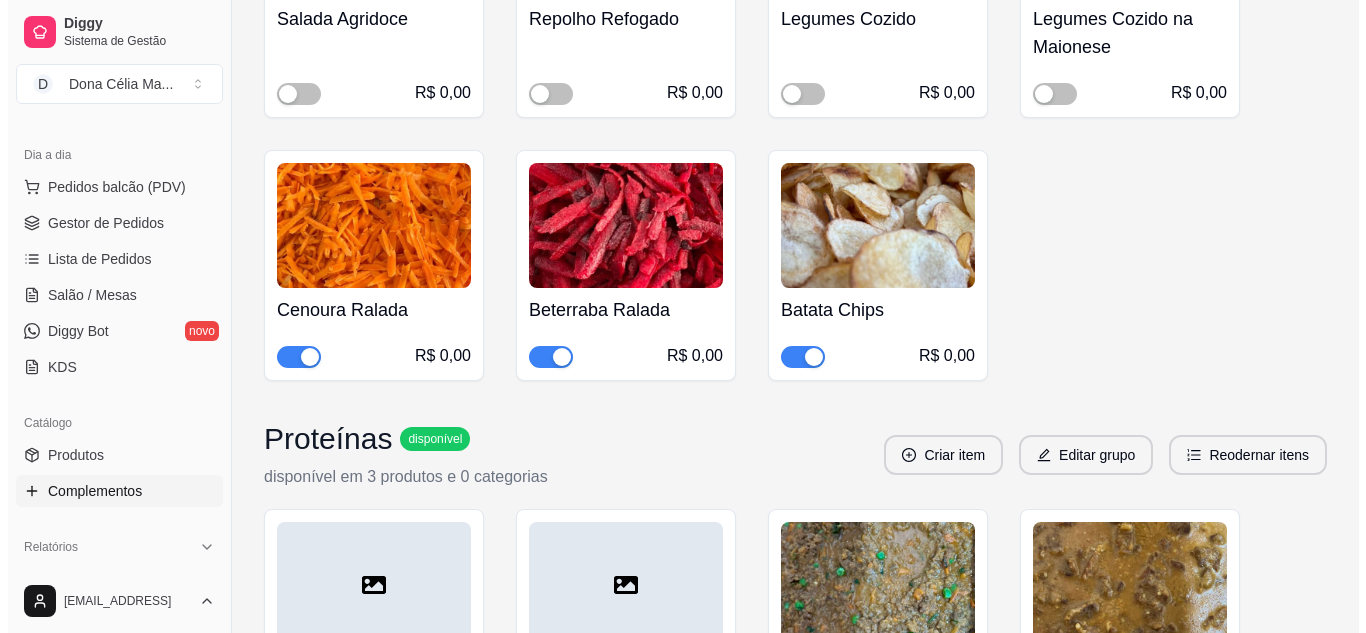 scroll, scrollTop: 2100, scrollLeft: 0, axis: vertical 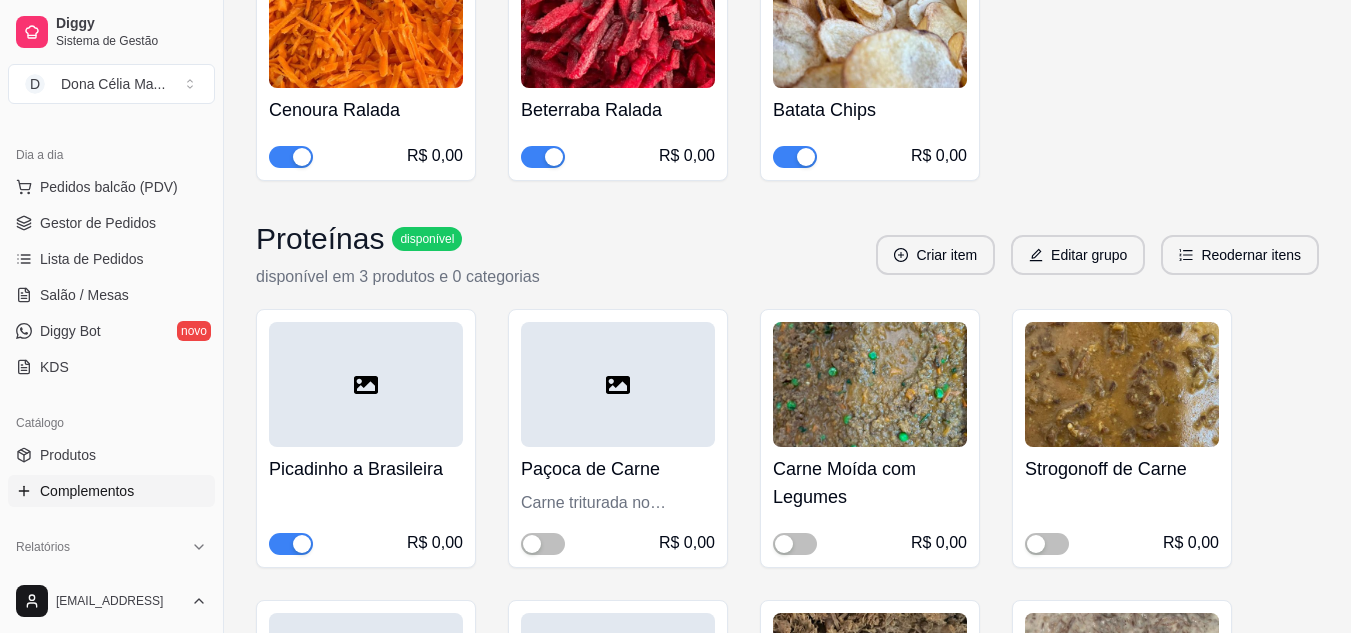 click at bounding box center [366, 384] 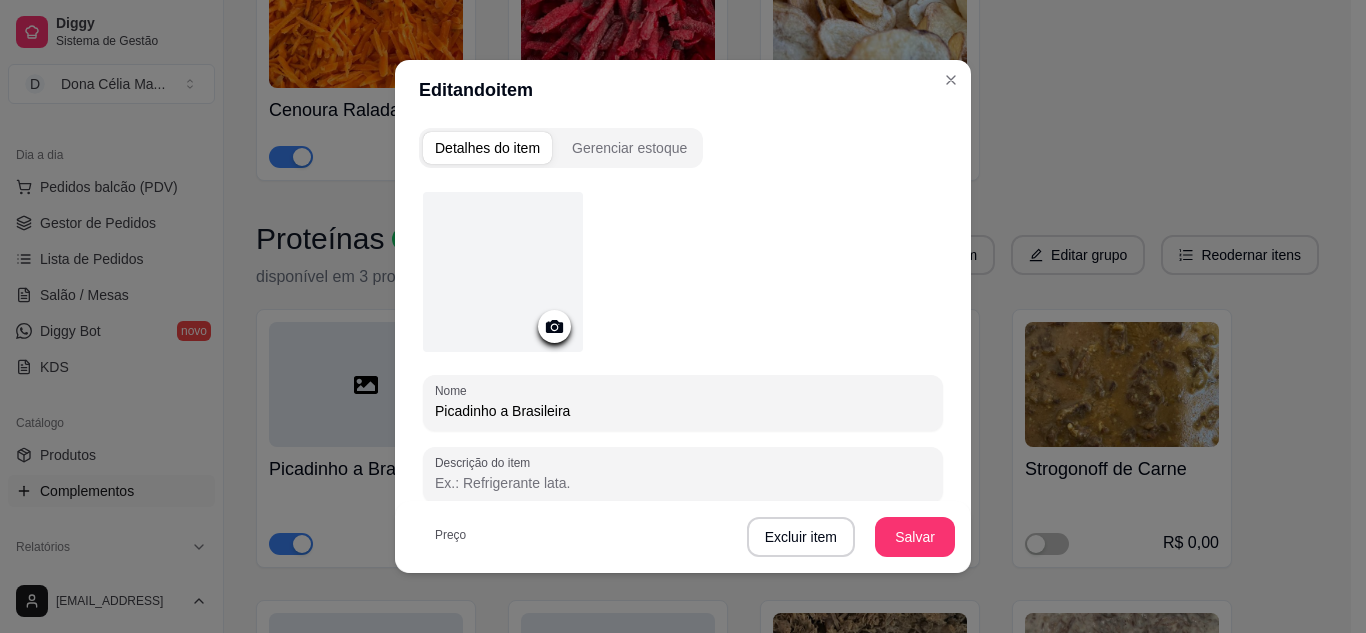 click at bounding box center (503, 272) 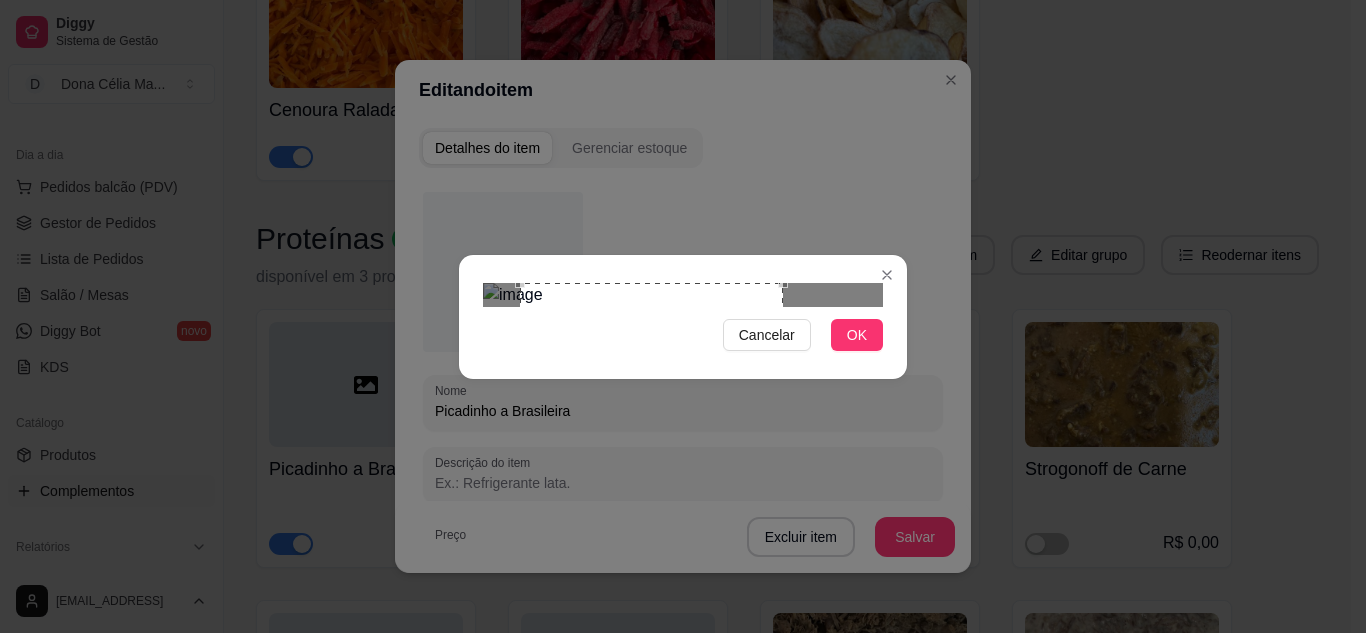 click at bounding box center [651, 414] 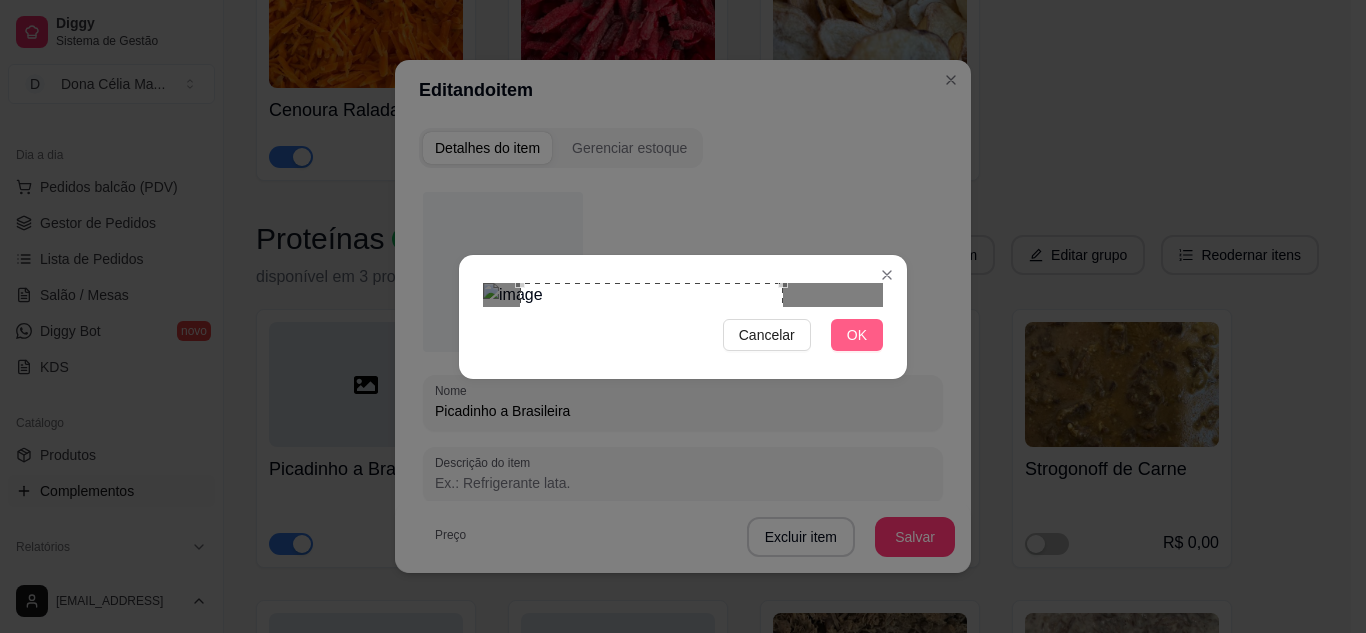 click on "OK" at bounding box center [857, 335] 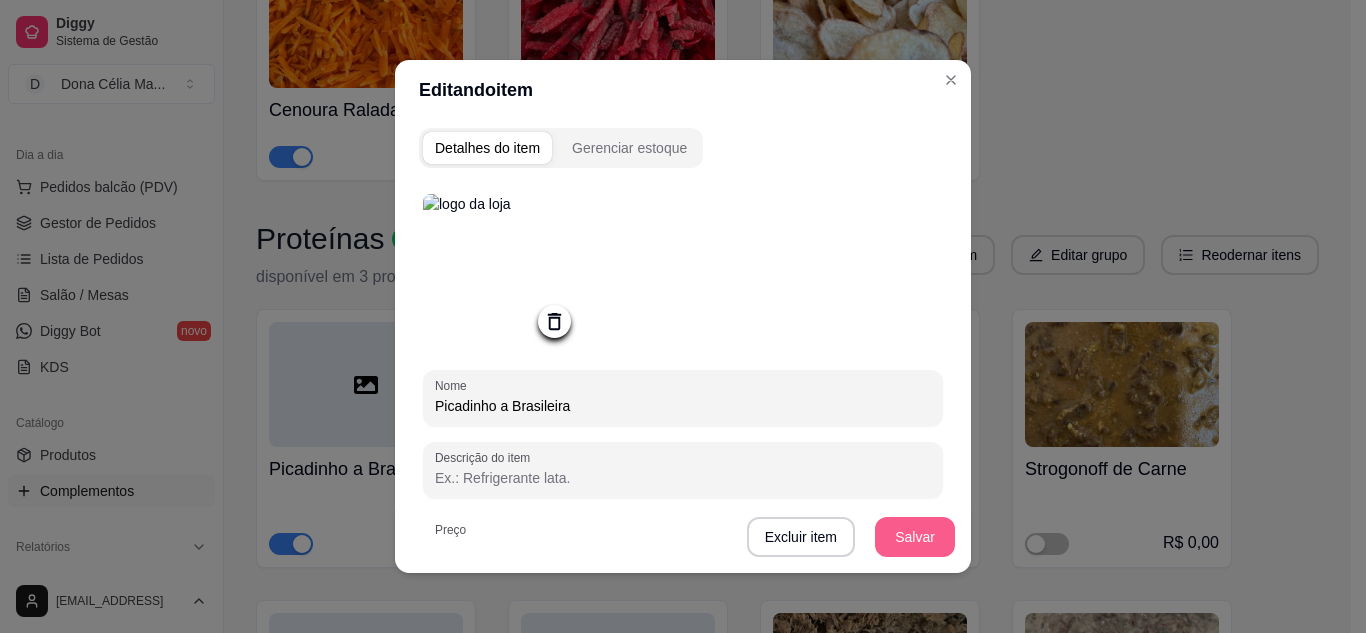 click on "Salvar" at bounding box center (915, 537) 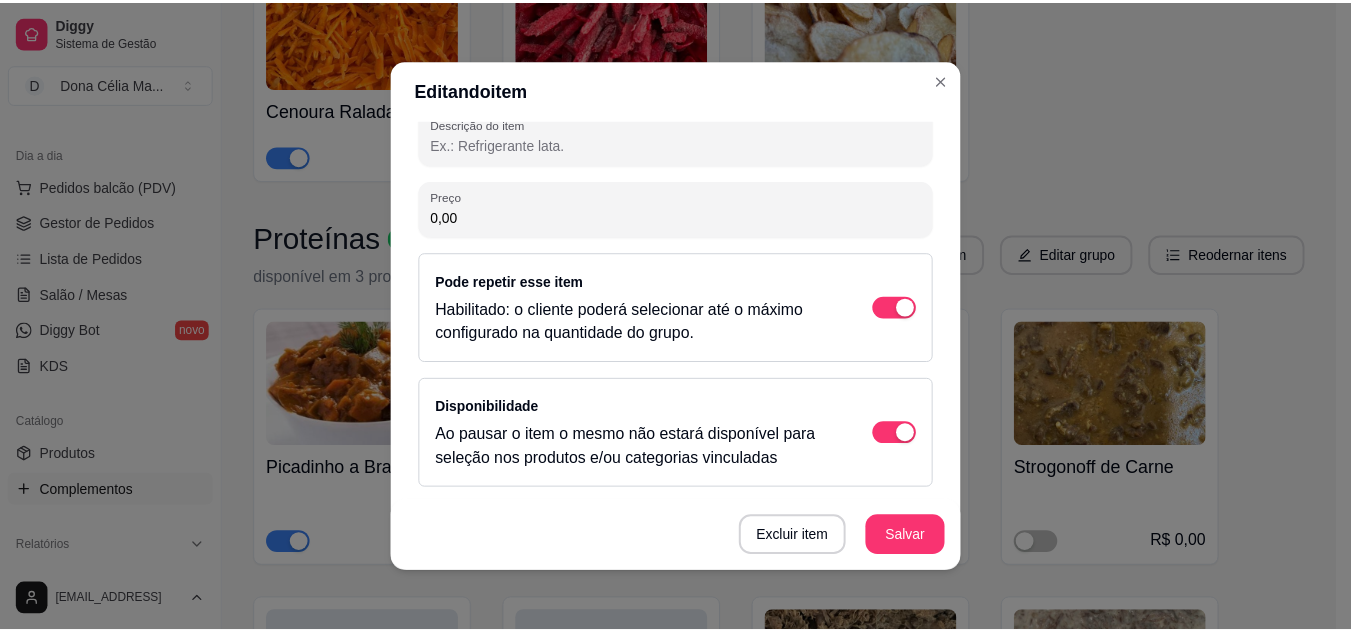 scroll, scrollTop: 0, scrollLeft: 0, axis: both 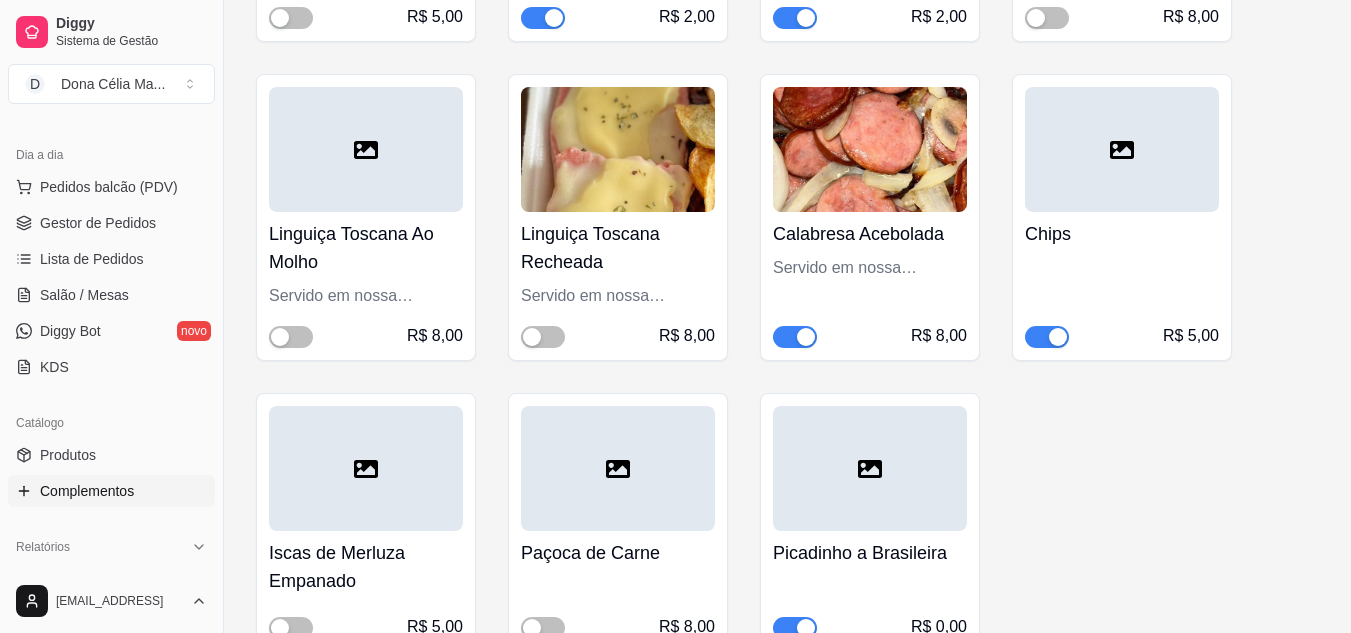 click at bounding box center [870, 468] 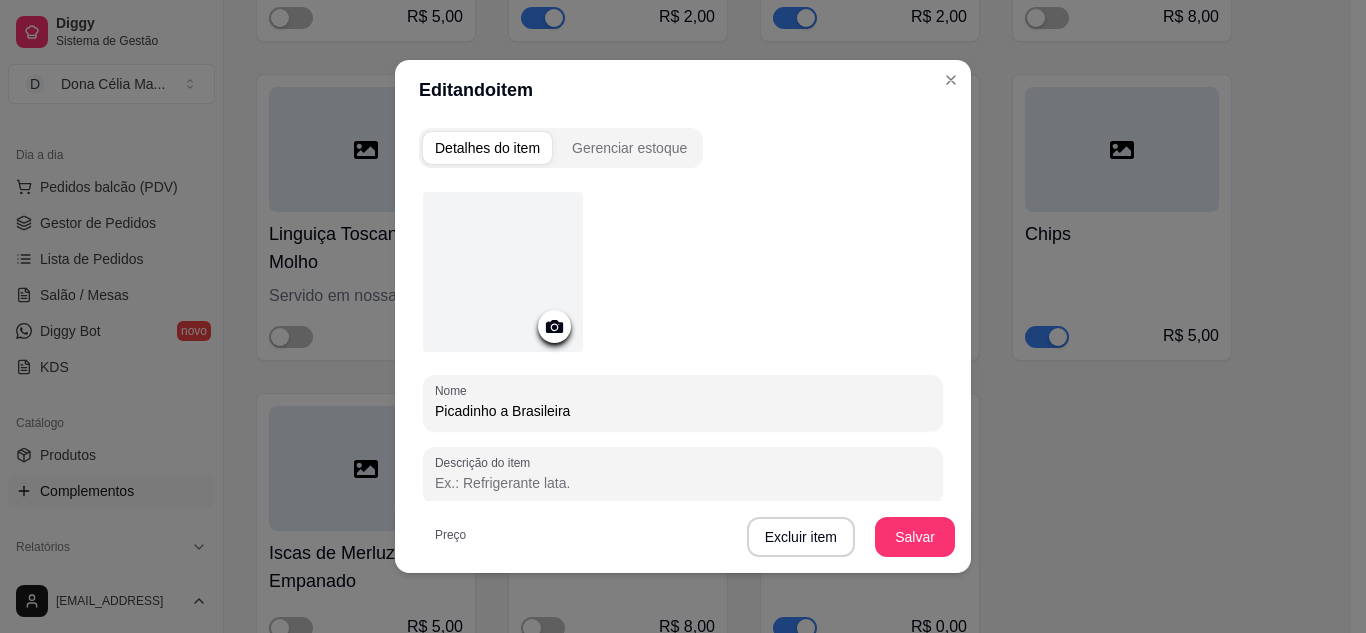 click at bounding box center [503, 272] 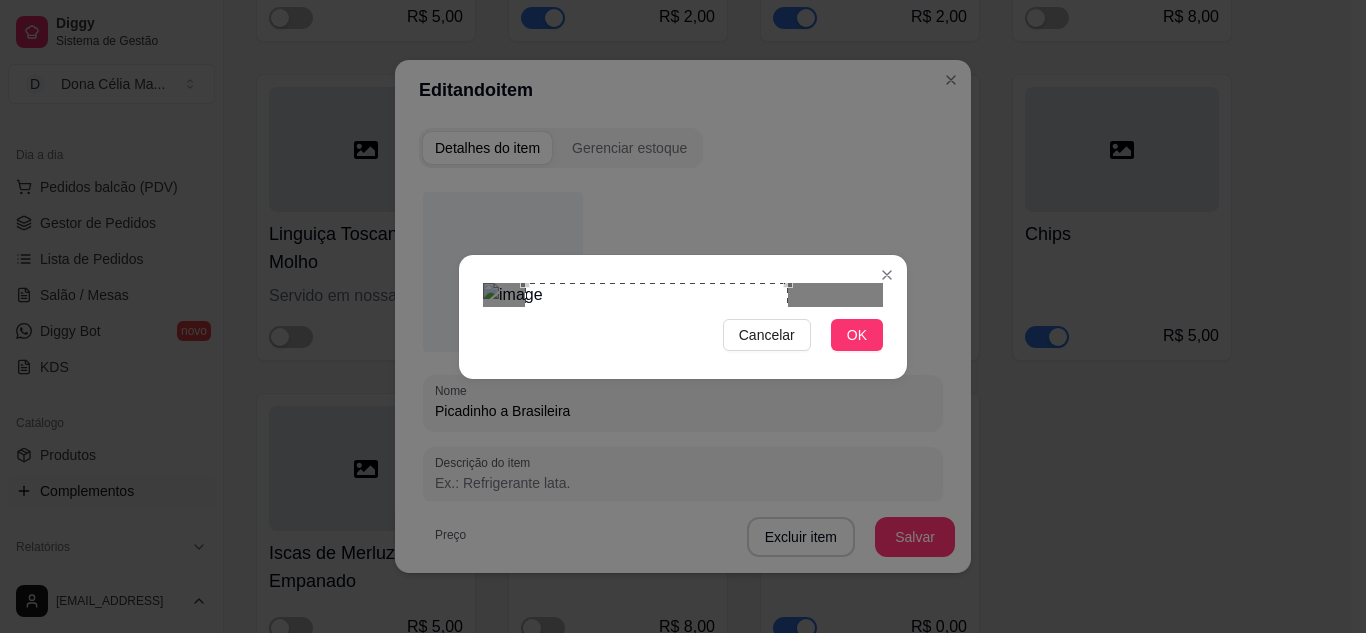click at bounding box center [656, 414] 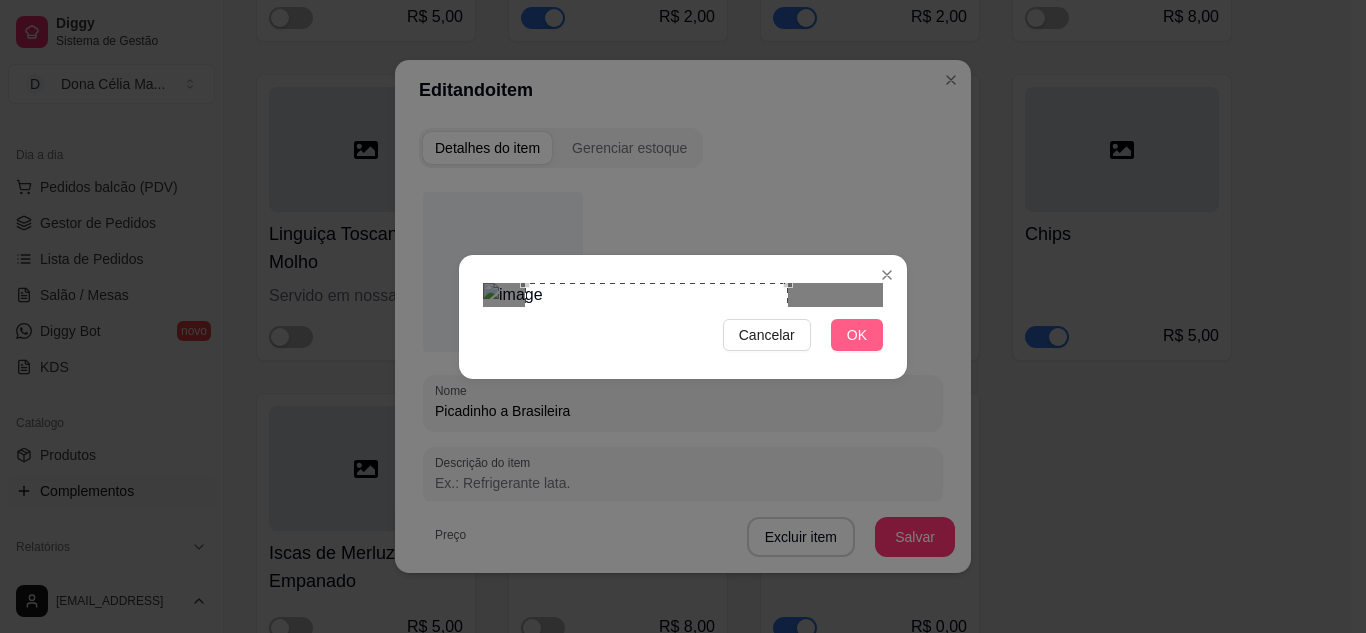 click on "OK" at bounding box center [857, 335] 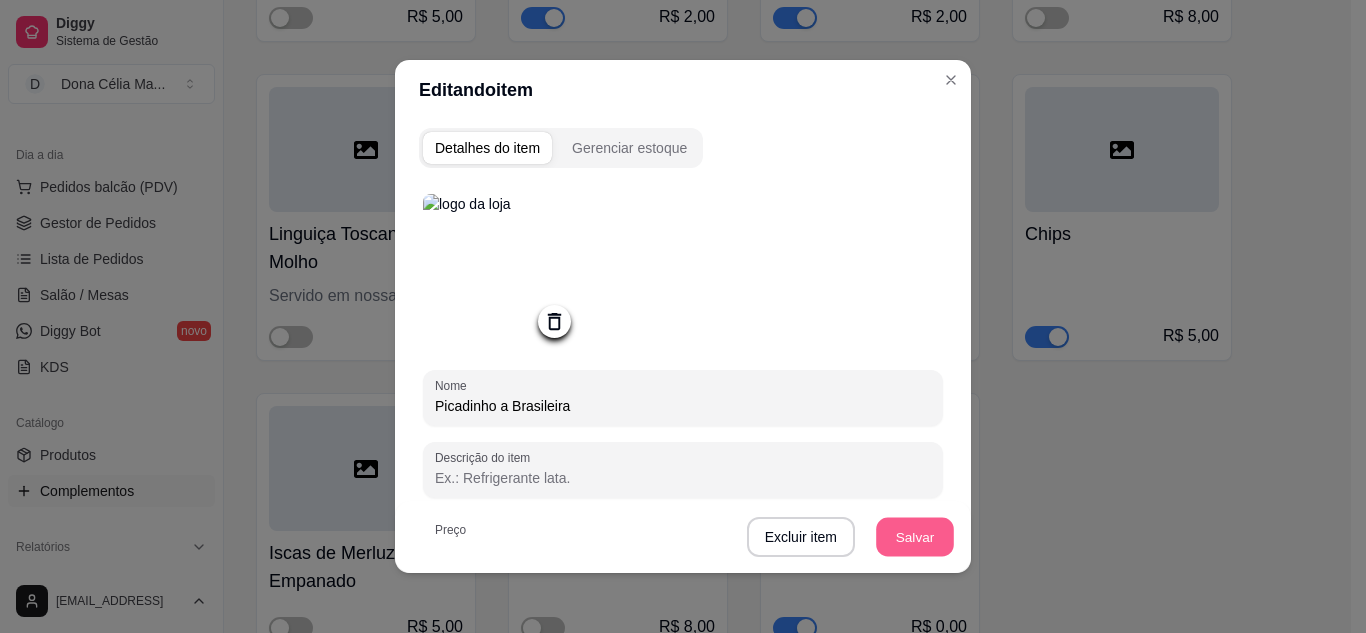 click on "Salvar" at bounding box center [915, 537] 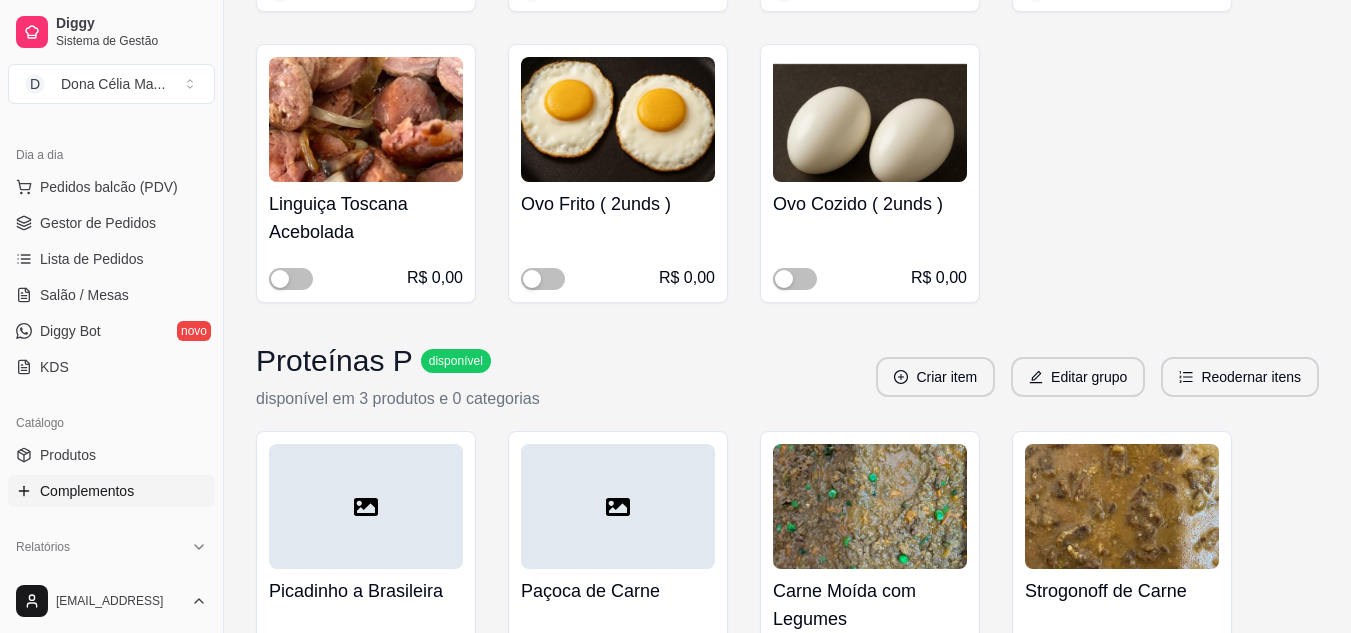 scroll, scrollTop: 15500, scrollLeft: 0, axis: vertical 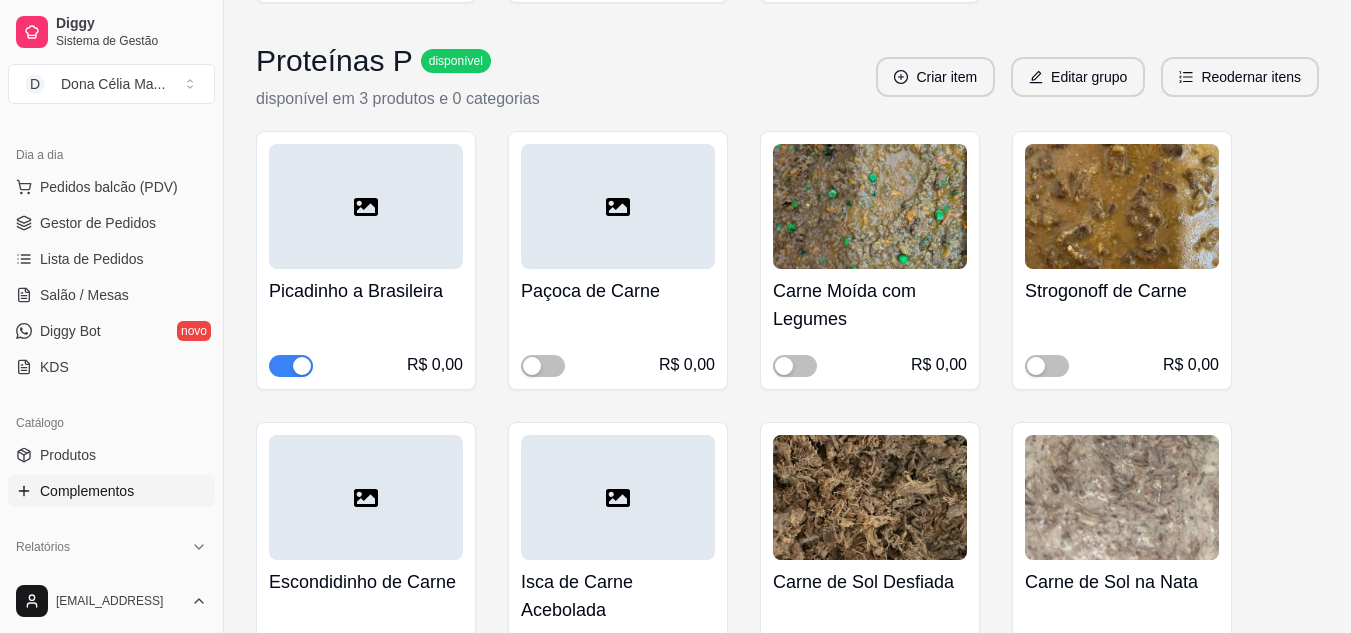 click at bounding box center [366, 206] 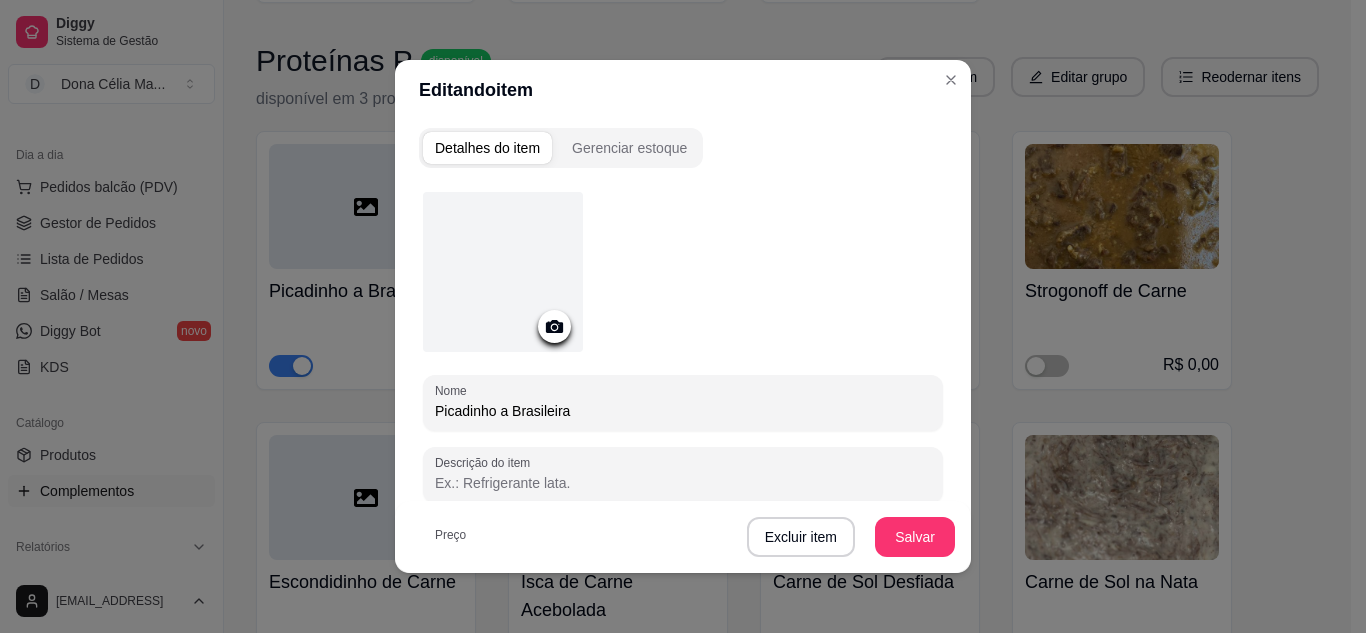click at bounding box center (503, 272) 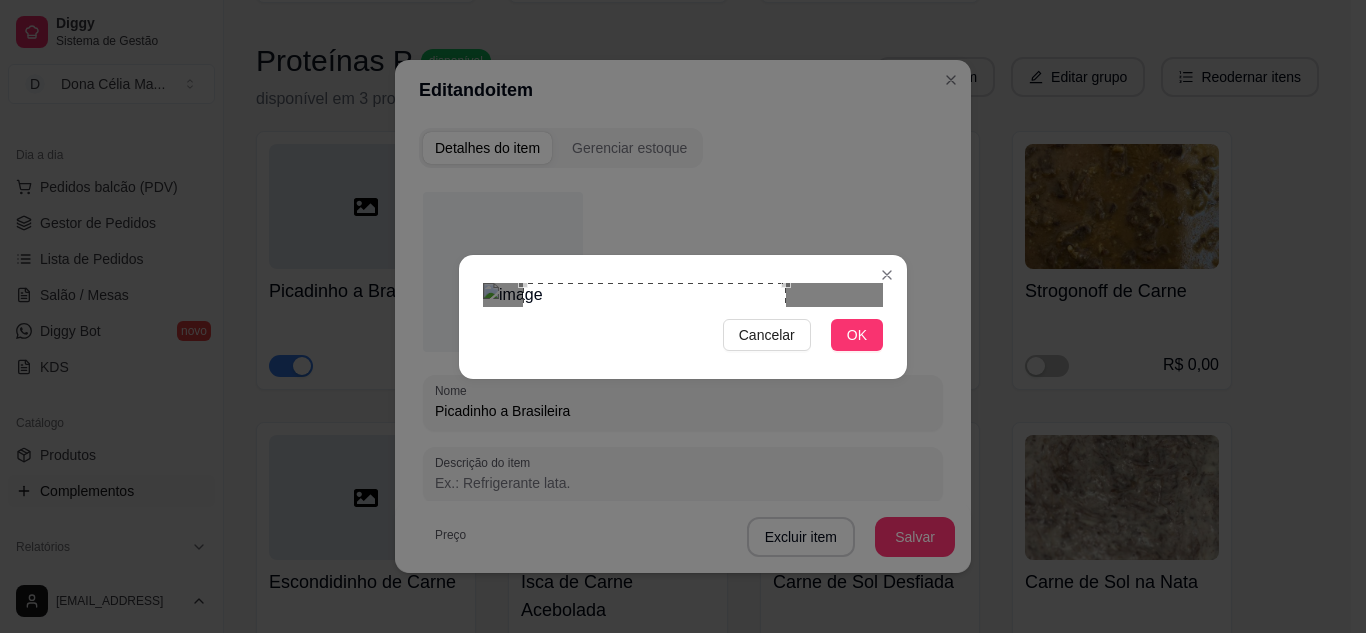 click at bounding box center [654, 414] 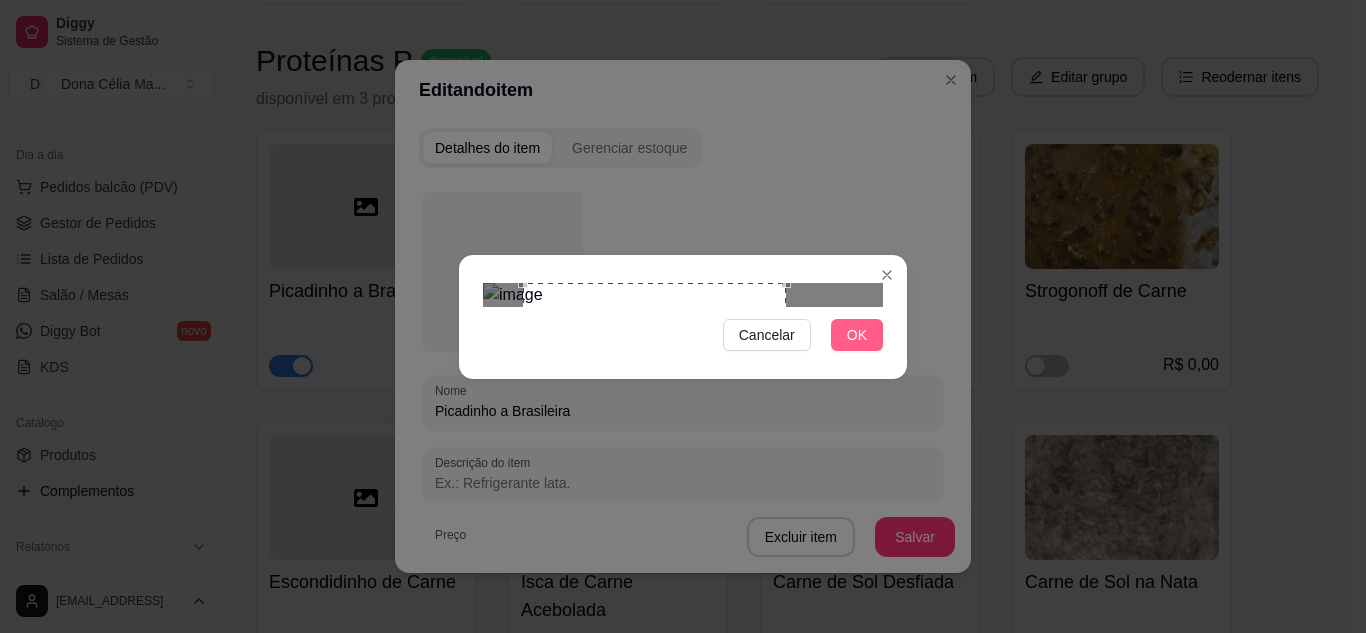 click on "OK" at bounding box center [857, 335] 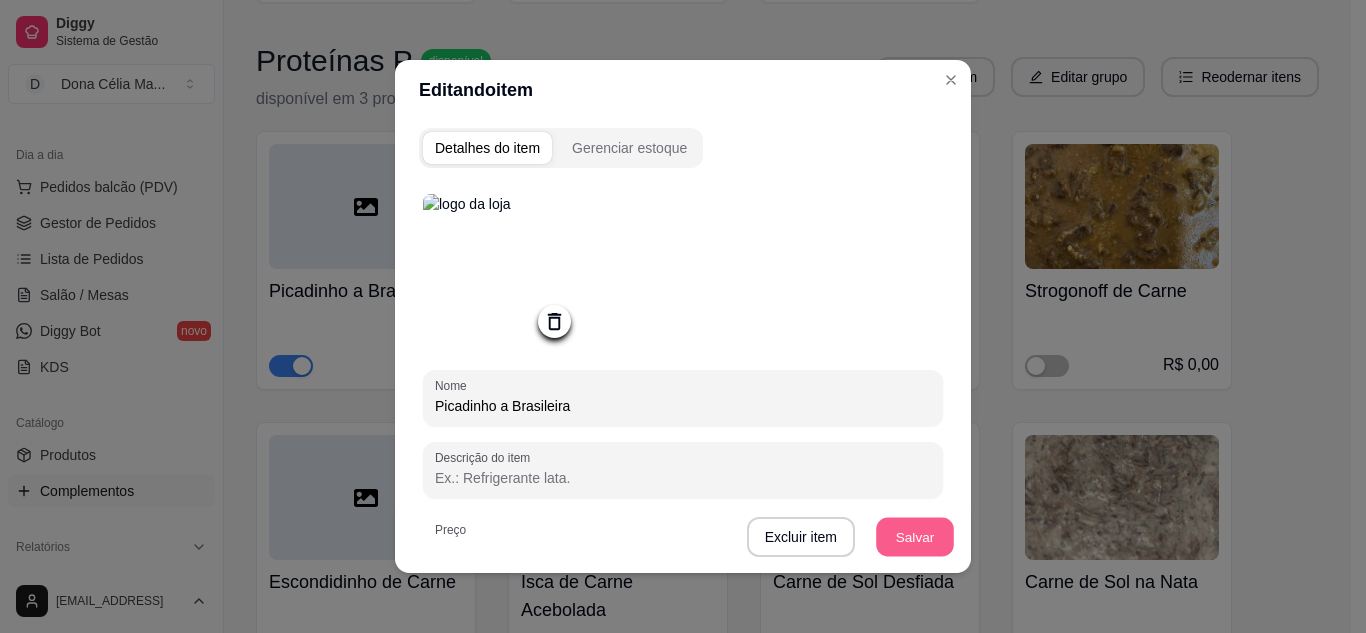 click on "Salvar" at bounding box center (915, 537) 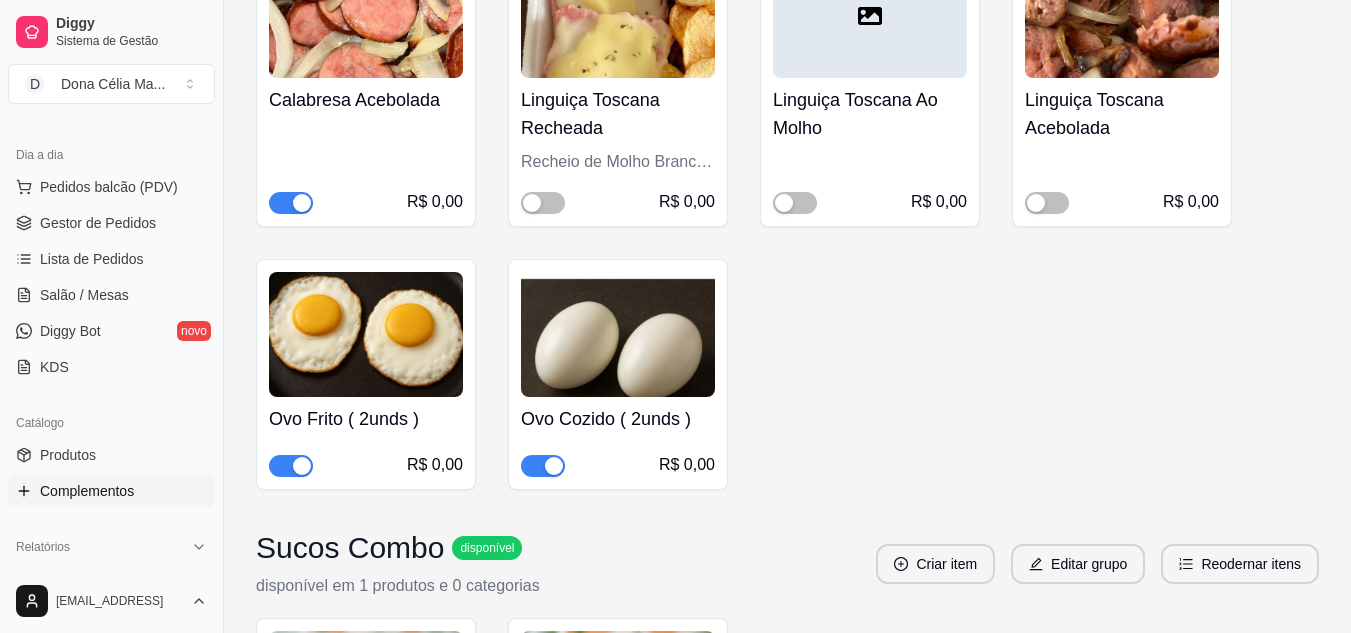 scroll, scrollTop: 18000, scrollLeft: 0, axis: vertical 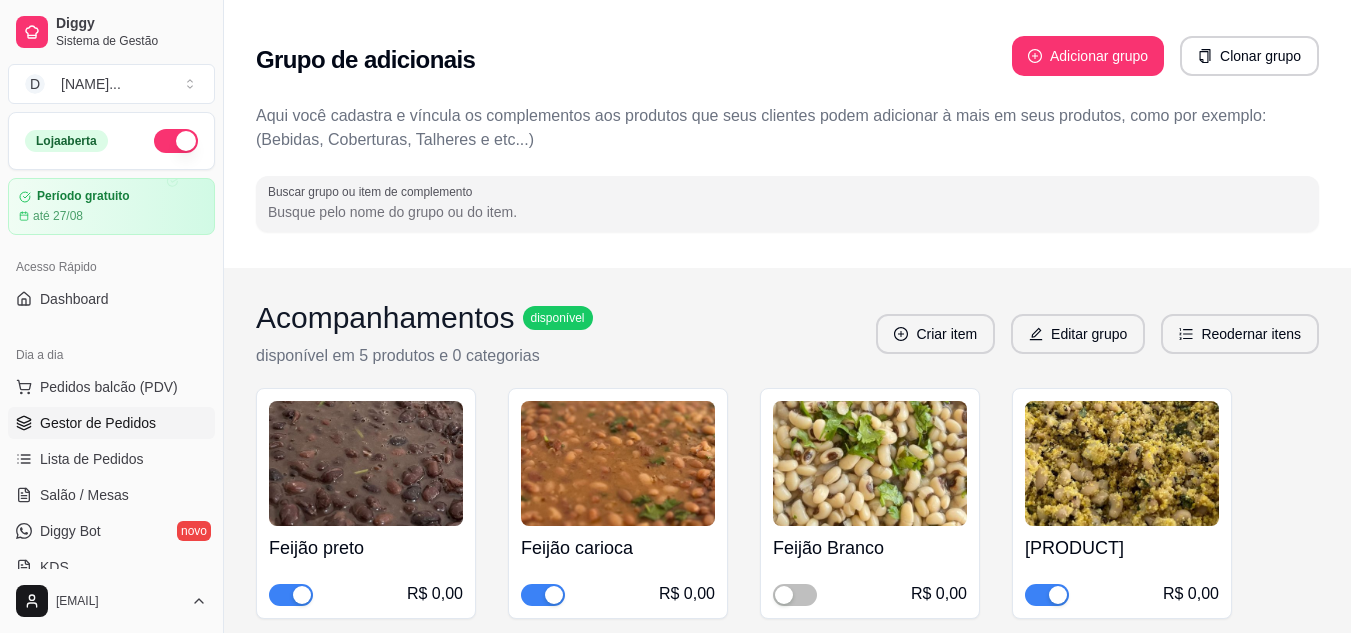 click on "Gestor de Pedidos" at bounding box center [98, 423] 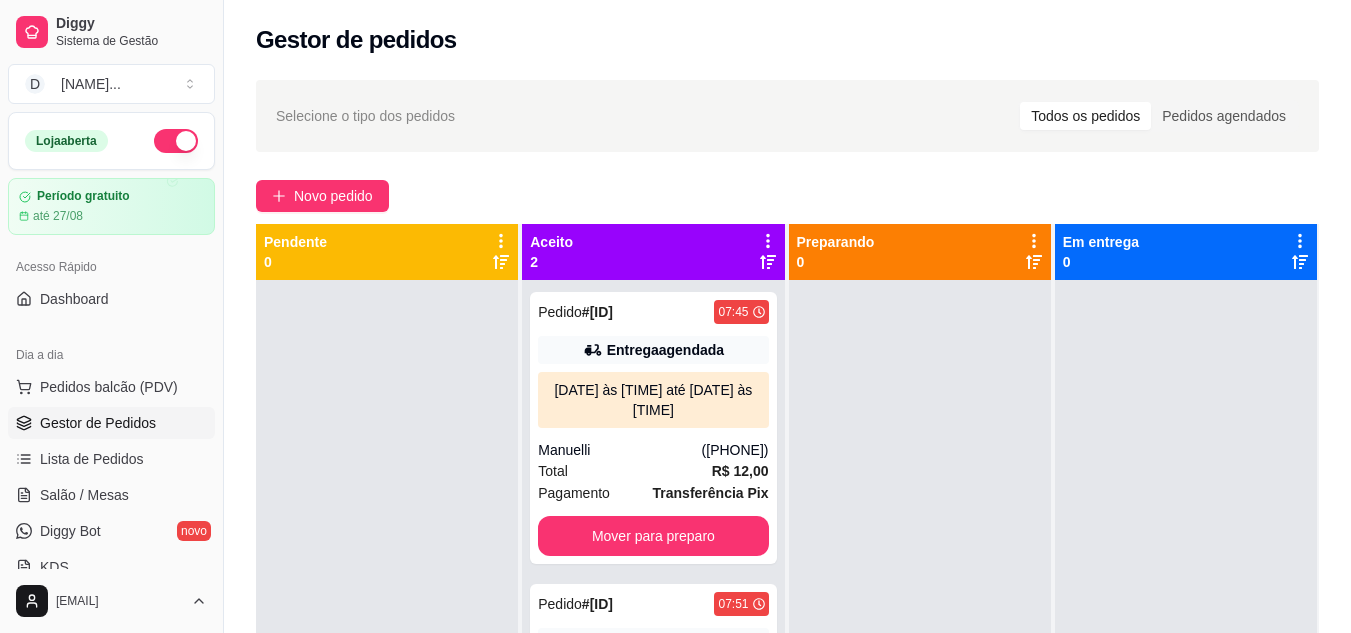 scroll, scrollTop: 56, scrollLeft: 0, axis: vertical 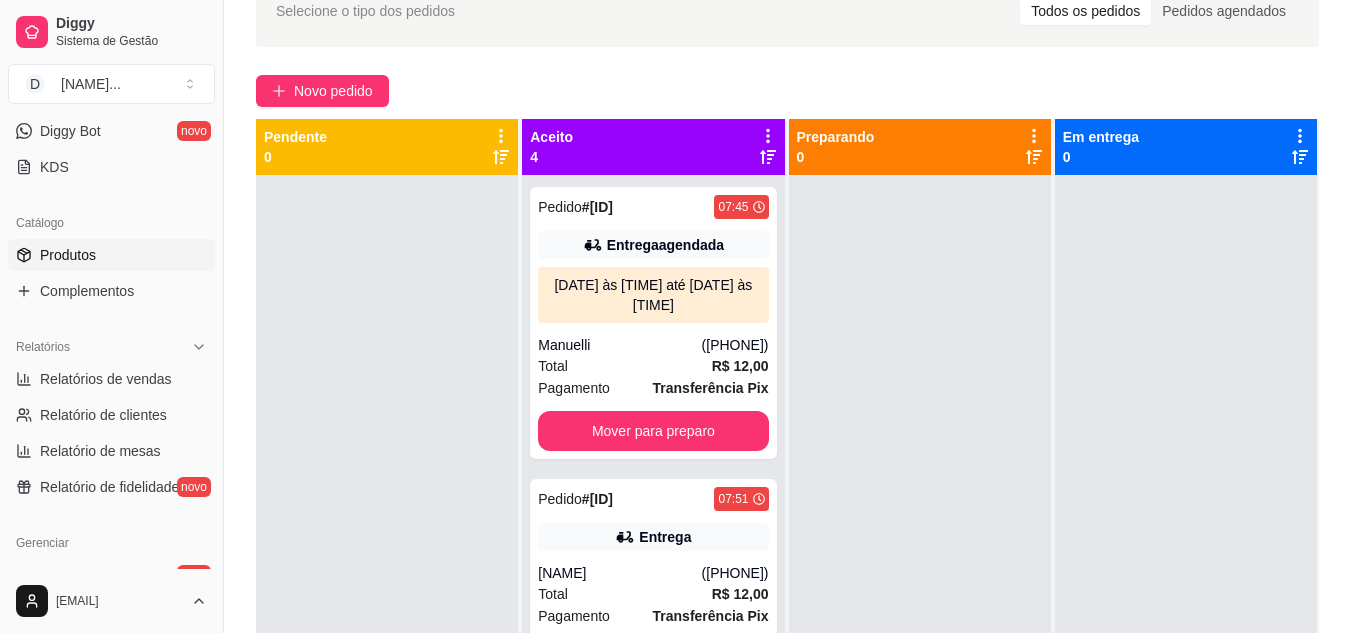 click on "Produtos" at bounding box center [68, 255] 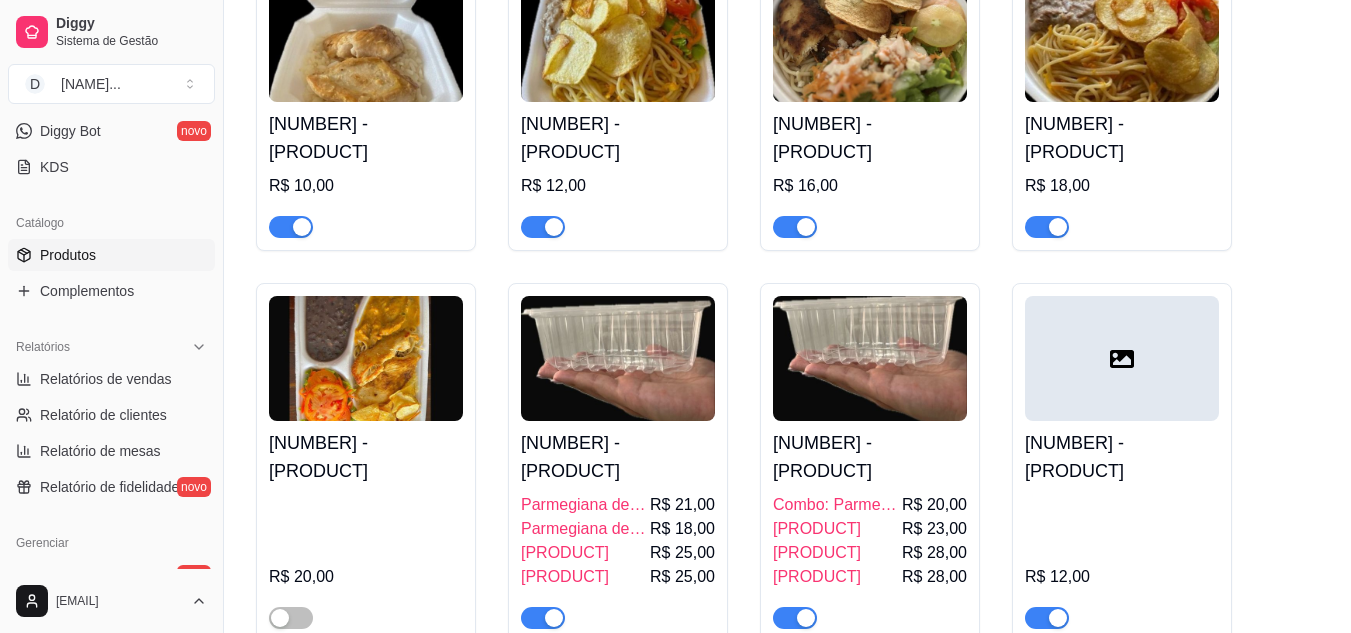 scroll, scrollTop: 0, scrollLeft: 0, axis: both 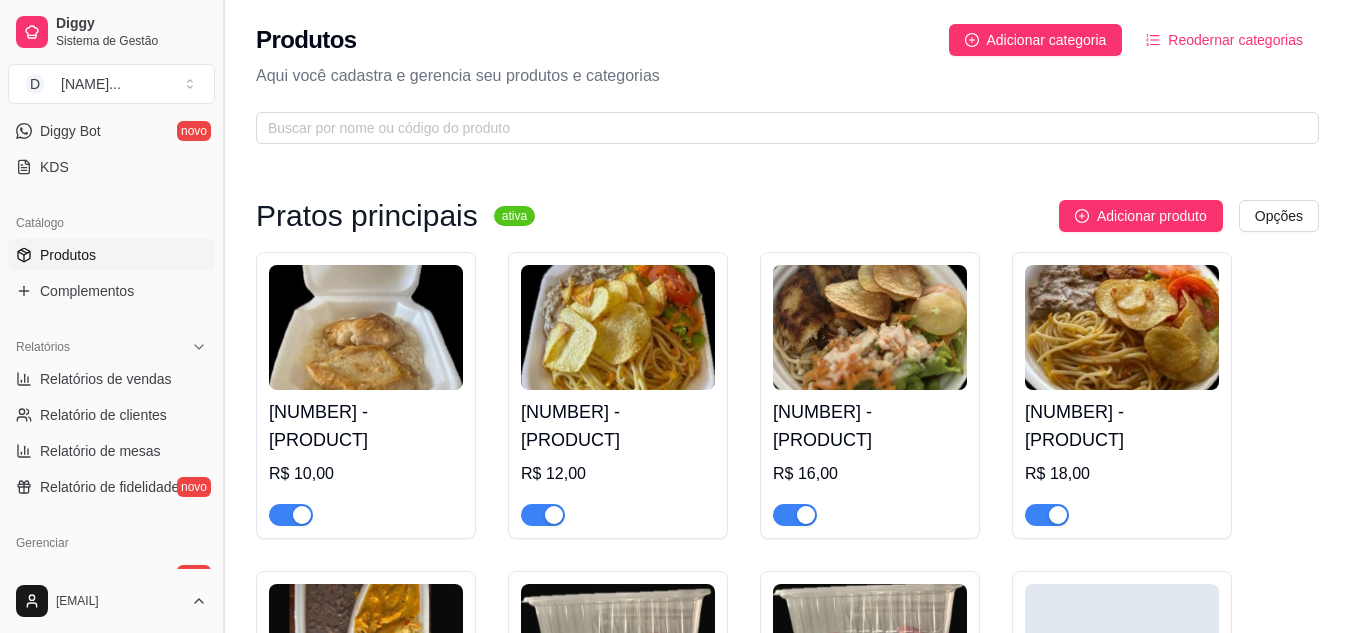 click at bounding box center [223, 316] 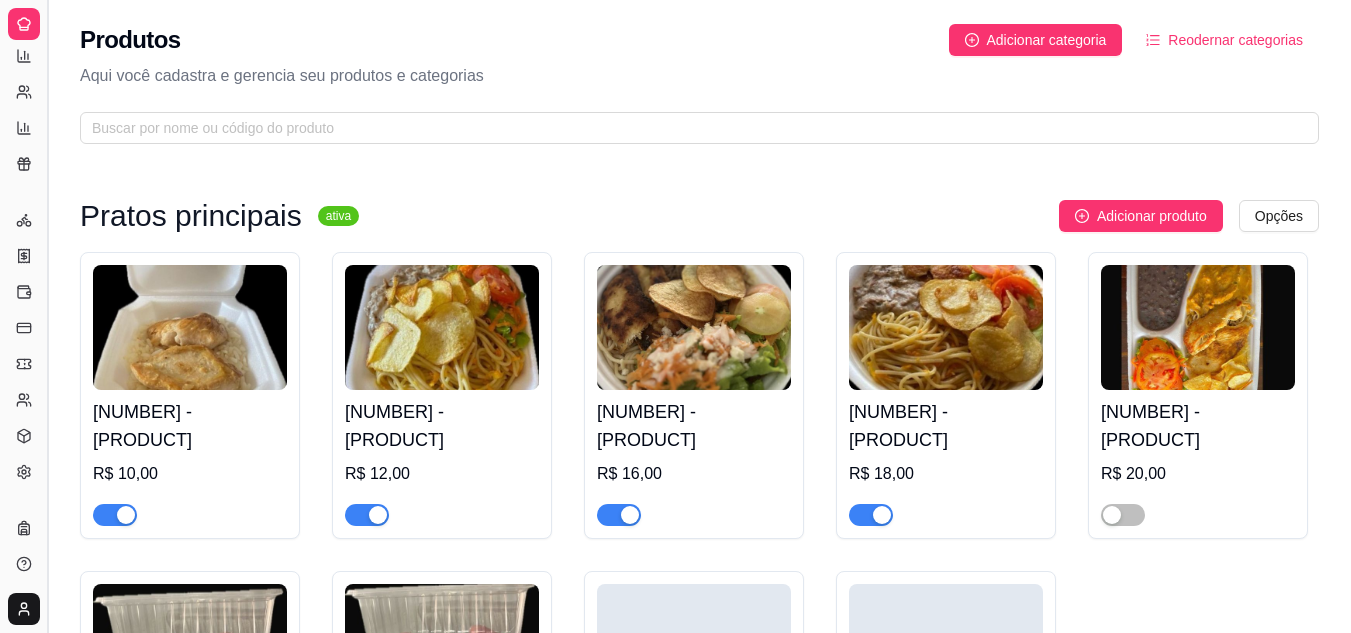 scroll, scrollTop: 205, scrollLeft: 0, axis: vertical 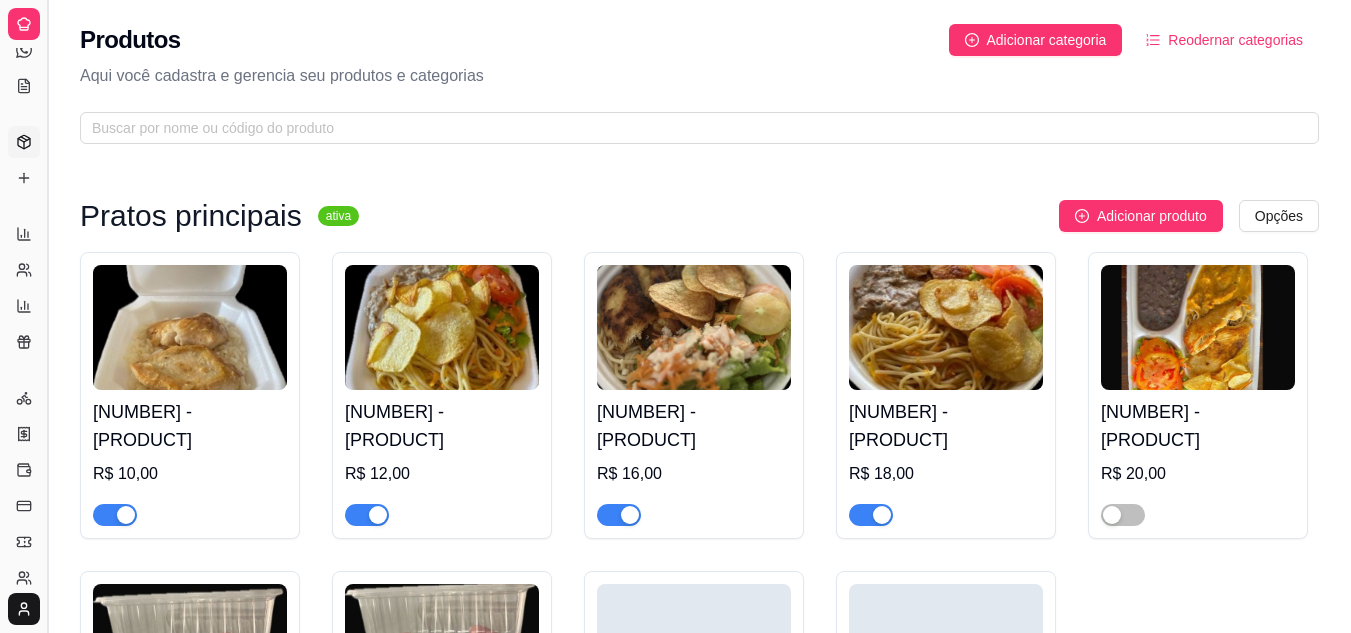 click on "1 - MARMITA PP   R$ 10,00" at bounding box center [190, 395] 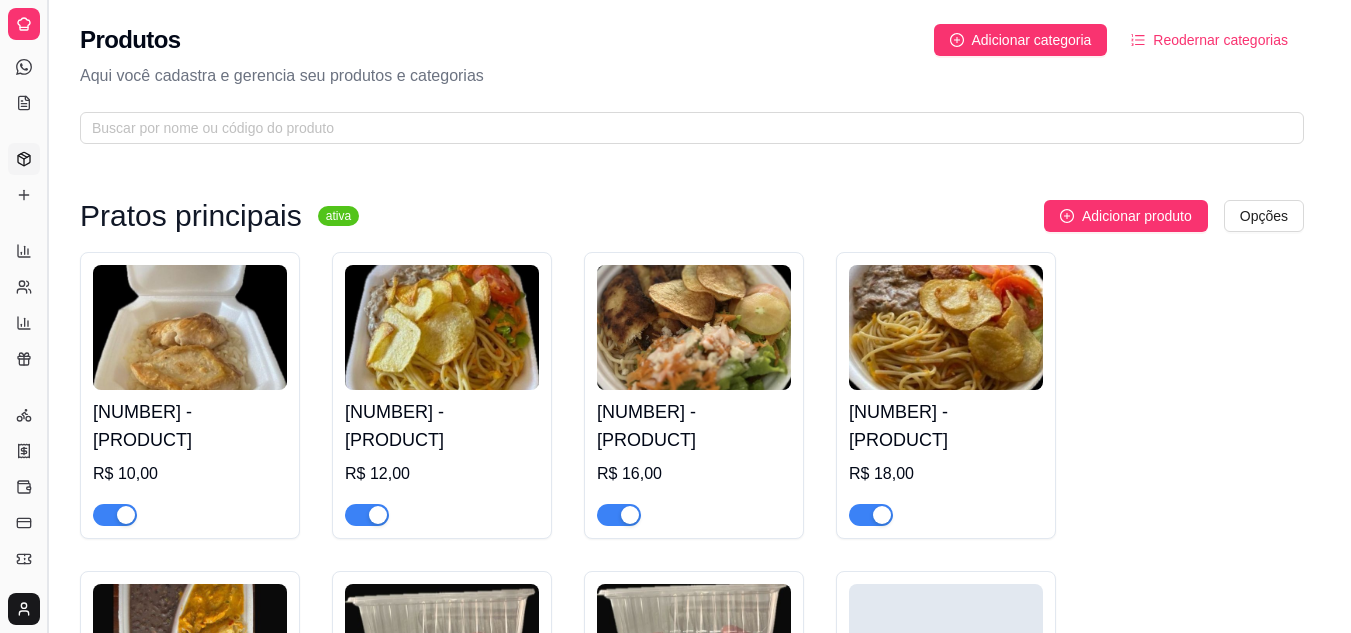type 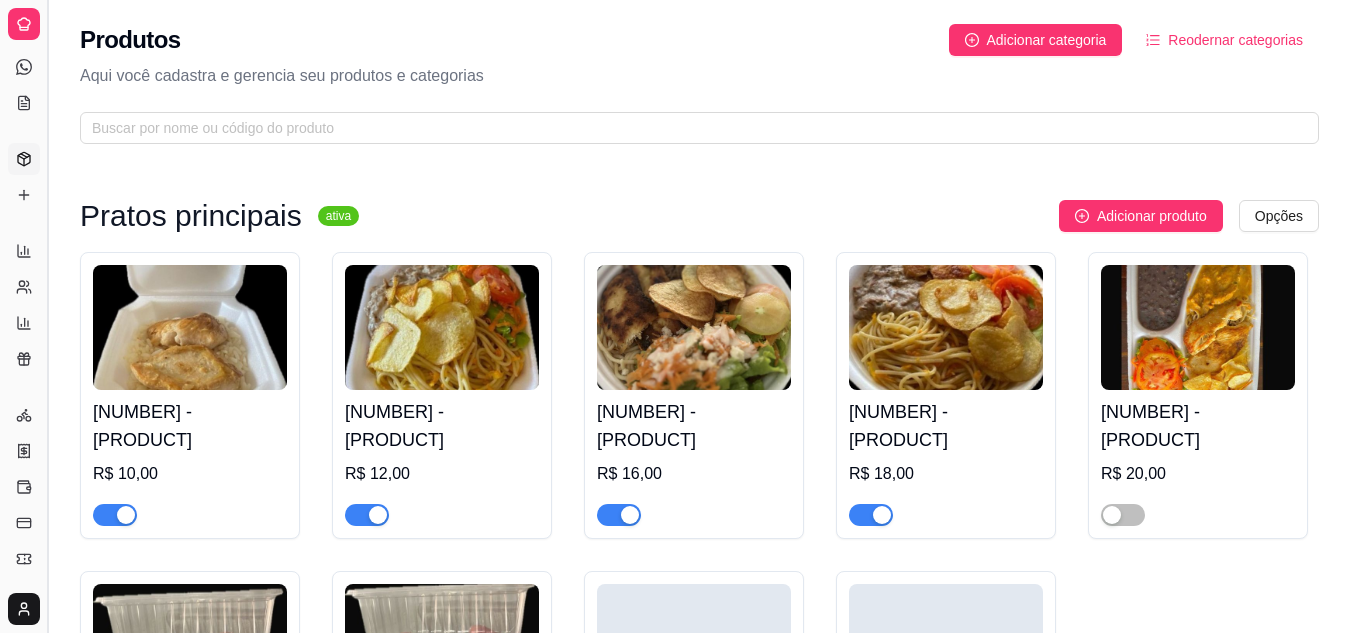 click at bounding box center [47, 316] 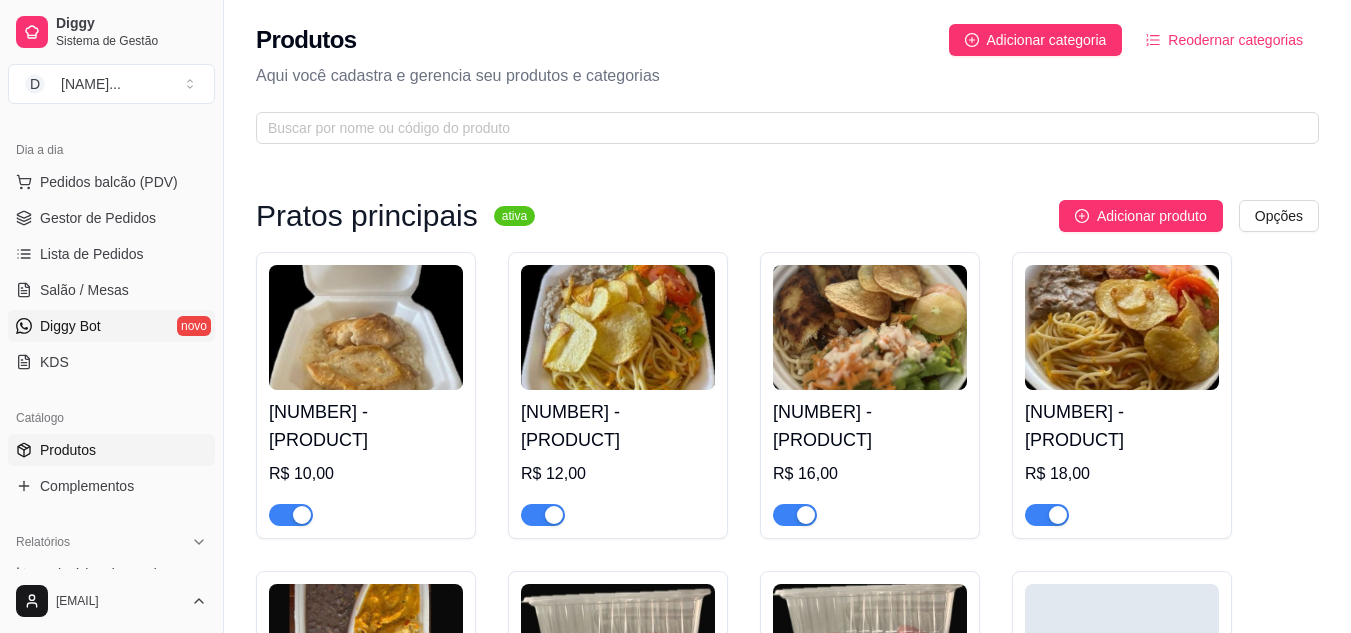 click on "Diggy Bot novo" at bounding box center [111, 326] 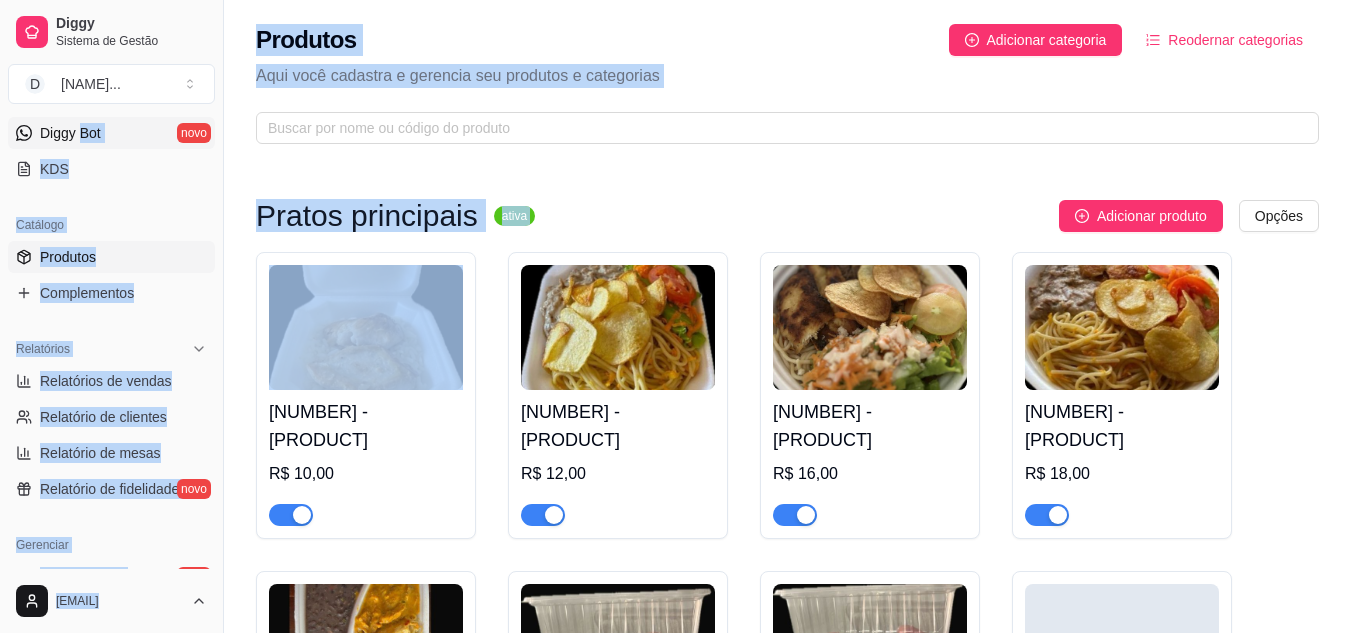 scroll, scrollTop: 400, scrollLeft: 0, axis: vertical 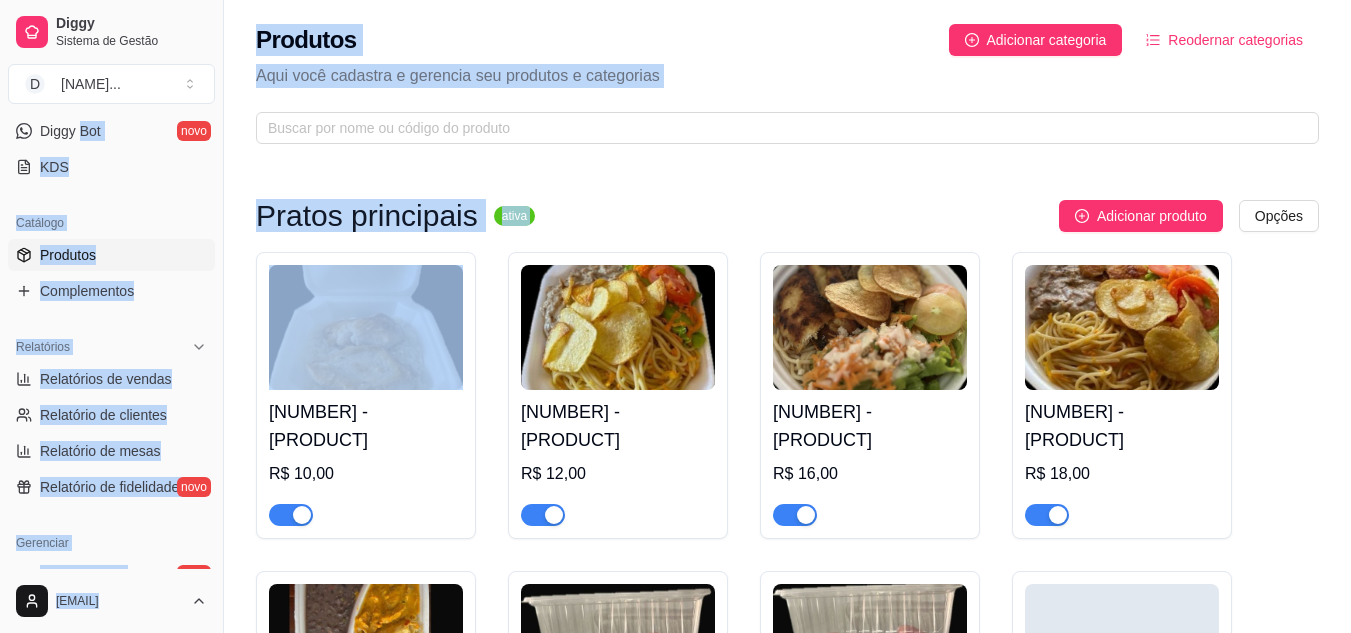 click on "Pratos principais ativa Adicionar produto Opções 1 - MARMITA PP   R$ 10,00 2 - MARMITA P   R$ 12,00 3 - MARMITA M   R$ 16,00 4 - MARMITA G   R$ 18,00 5 - EXECUTIVA   R$ 20,00 6 - GOURMET   Parmegiana de Carne R$ 21,00 Parmegiana de Frango R$ 18,00 Camarão Internacional R$ 25,00 Camarão a Moranga R$ 25,00 7 - COMBO GOURMET   Combo: Parmegiana de Frango R$ 20,00 Combo: Parmegiana de Carne R$ 23,00 Combo: Camarão Internacional R$ 28,00 Combo: Camarão a Moranga R$ 28,00 8 - Combo: PP   R$ 12,00 16 - Combo P - Individual   R$ 15,00 Adicionais ativa Adicionar produto Opções Adicionais   R$ 0,00 Refrigerantes ativa Adicionar produto Opções 9 - Refrigerante Garrafinha   Pepsi 200ml R$ 3,00 Guaraná 200ml R$ 3,00 Guaraná Zero Açúcar 200ml R$ 3,00 Sukita 200ml R$ 3,00 10 - Refrigerante 250ml   Coca Cola Zero Açúcar 250ml R$ 4,00 Dore Cola 250ml R$ 3,00 Dore Guaraná 250ml R$ 3,00 Dore Laranja 250ml R$ 3,00 Dore Uva 250ml R$ 3,00 11 - Refrigerante Lata 350ml   Pepsi 350ml R$ 4,50" at bounding box center [787, 1874] 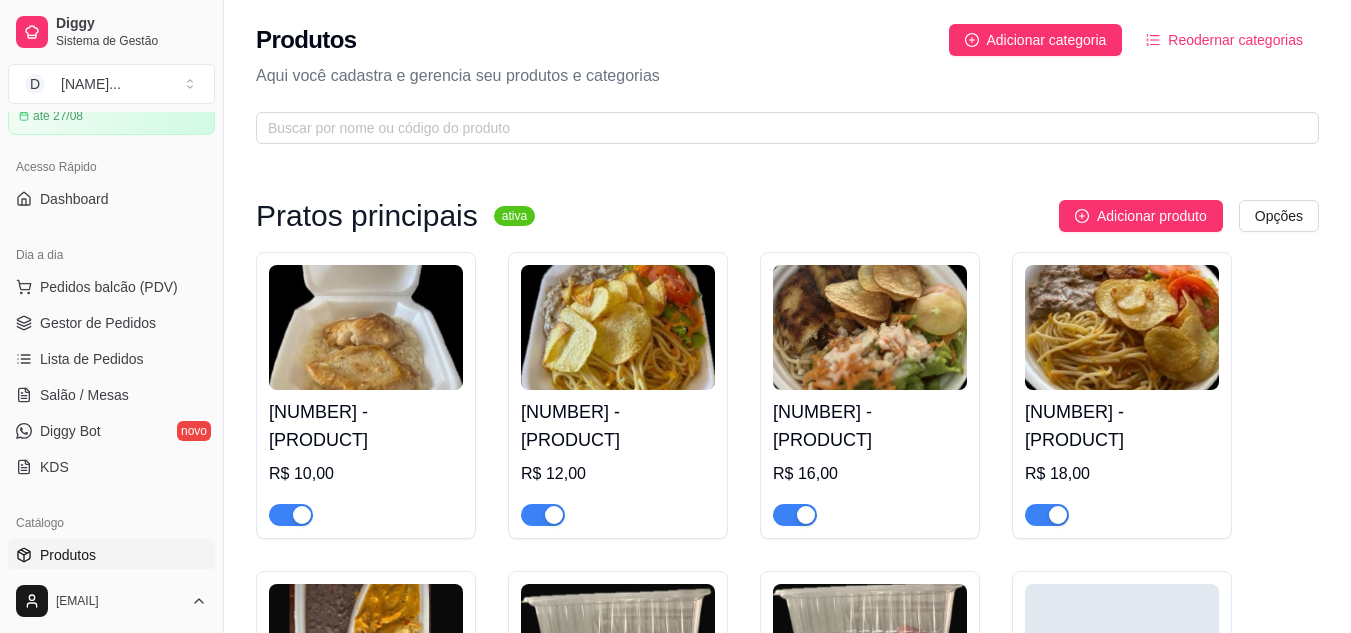 scroll, scrollTop: 0, scrollLeft: 0, axis: both 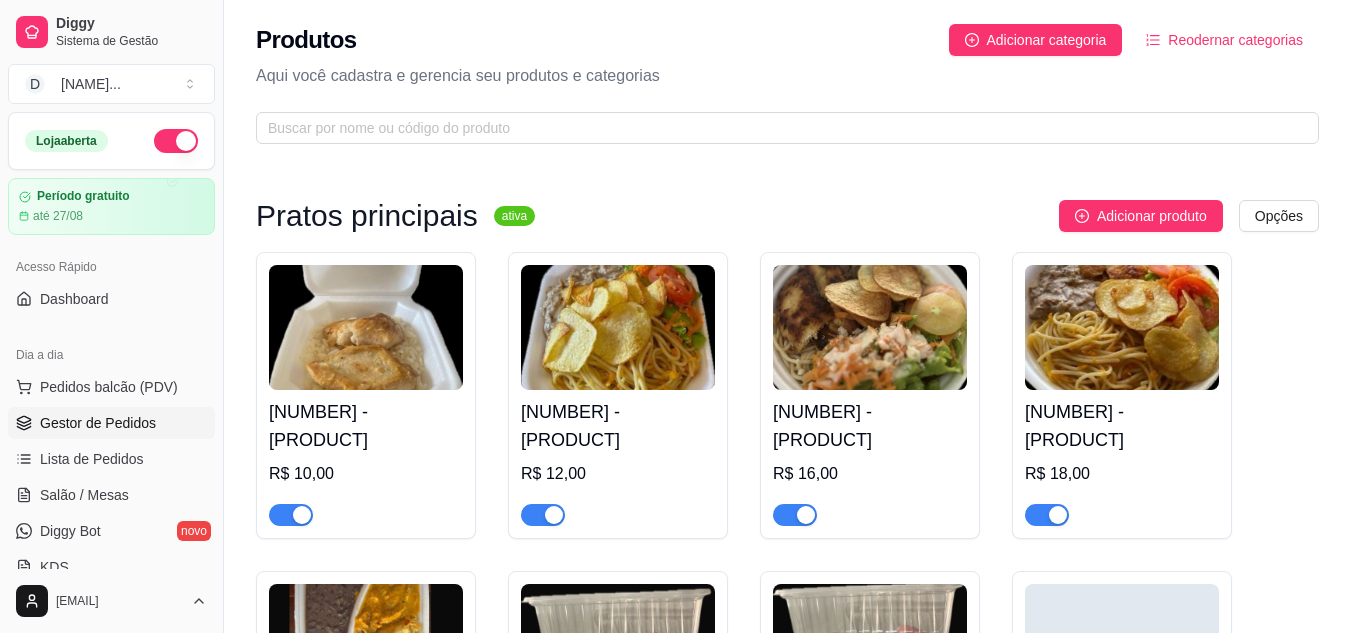 click on "Gestor de Pedidos" at bounding box center [98, 423] 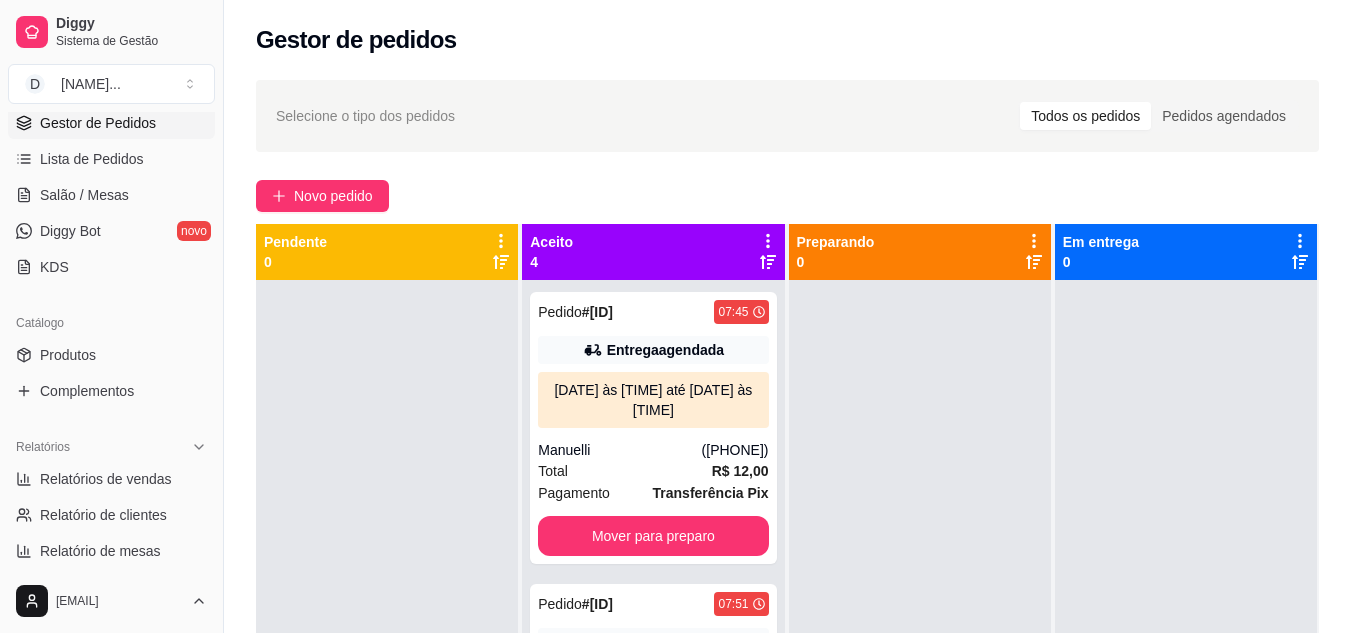 scroll, scrollTop: 500, scrollLeft: 0, axis: vertical 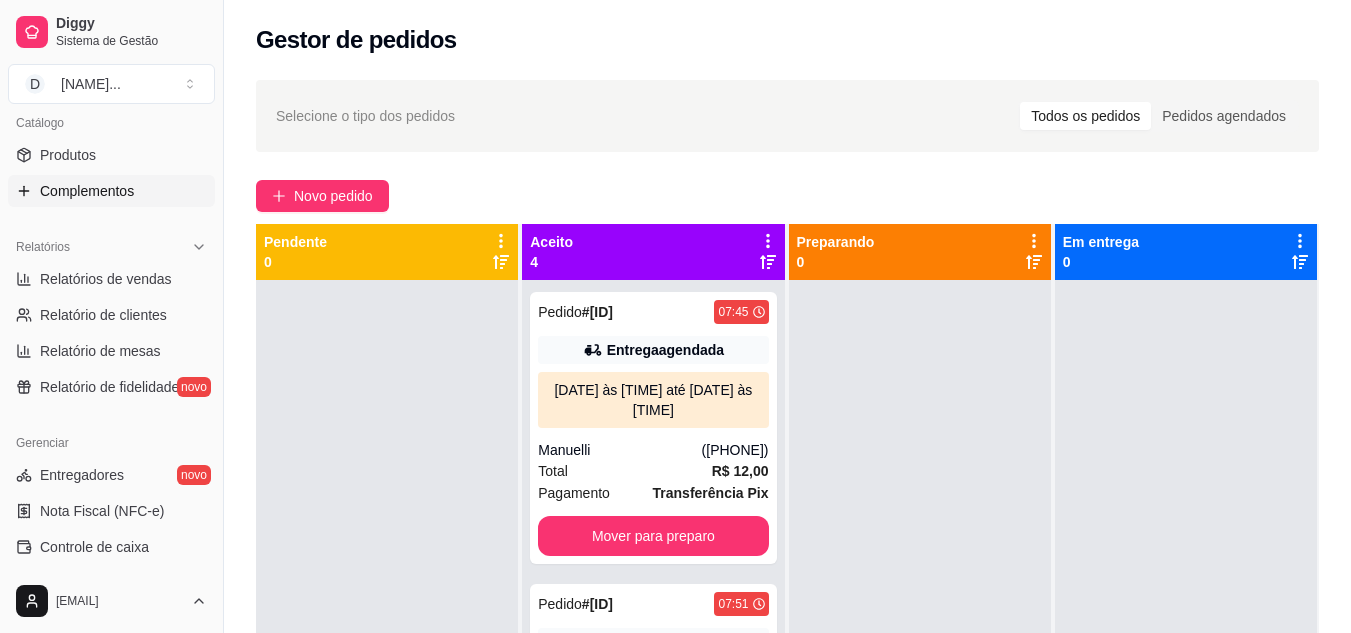 click on "Complementos" at bounding box center [87, 191] 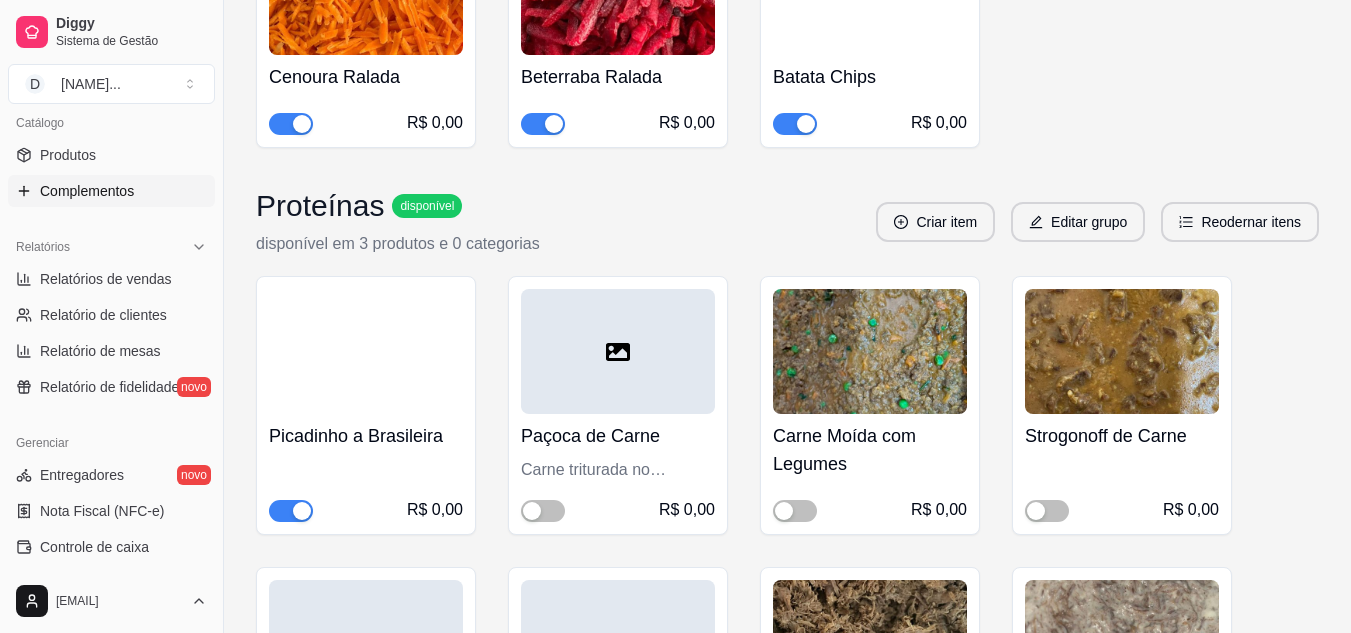 scroll, scrollTop: 0, scrollLeft: 0, axis: both 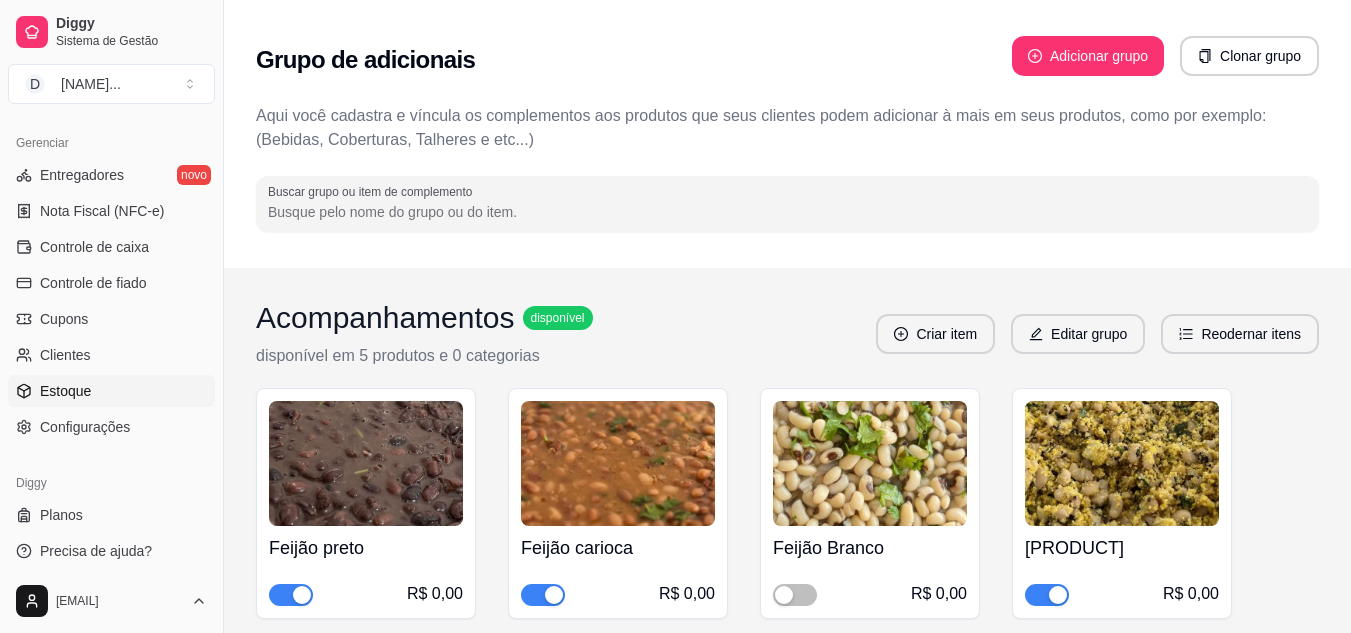 click on "Estoque" at bounding box center [65, 391] 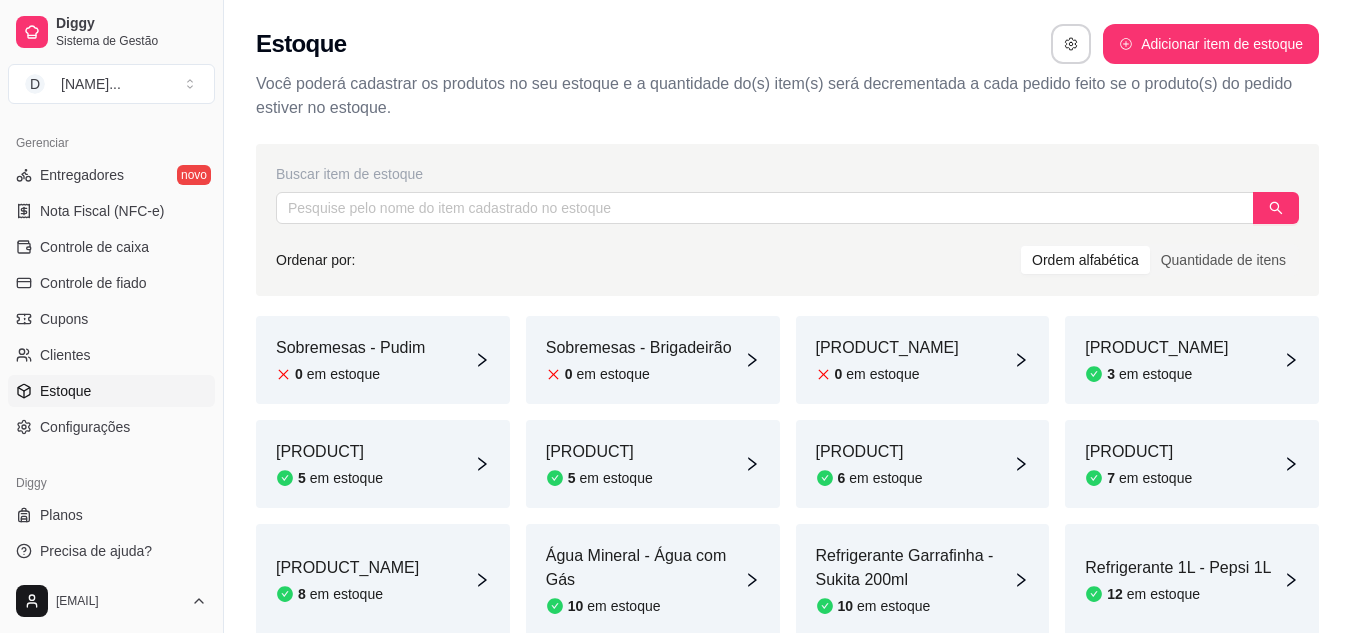 click on "3 em estoque" at bounding box center (1156, 374) 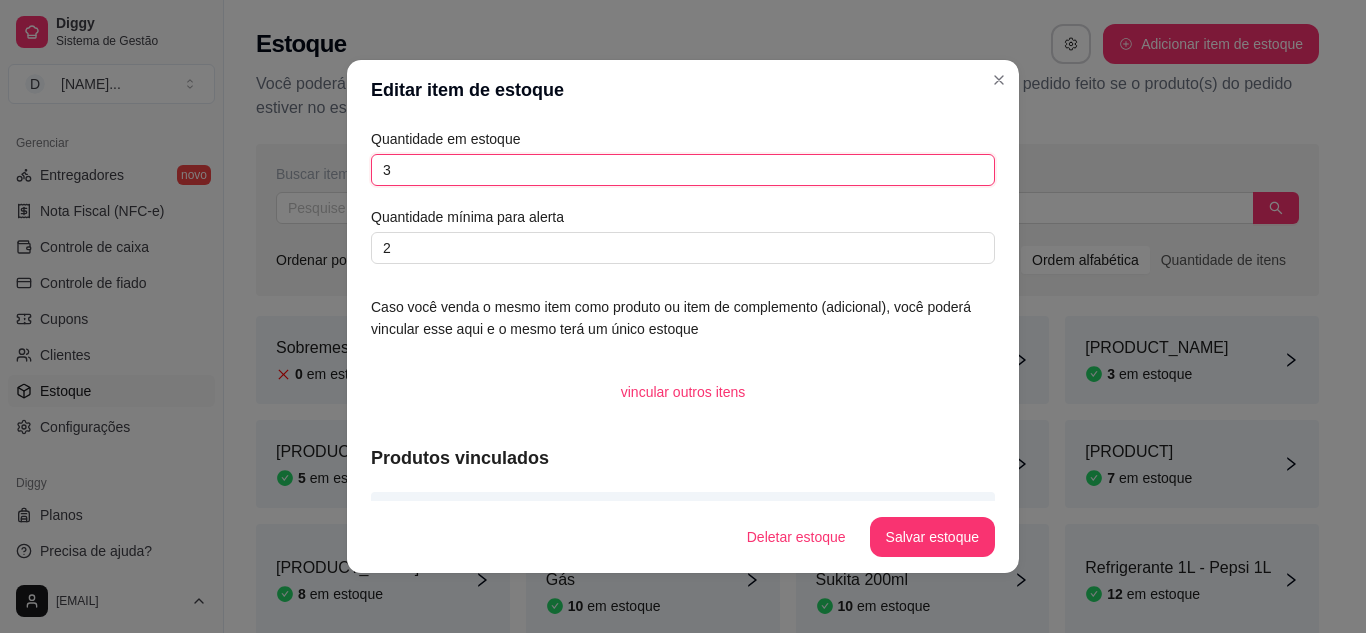 drag, startPoint x: 399, startPoint y: 176, endPoint x: 365, endPoint y: 176, distance: 34 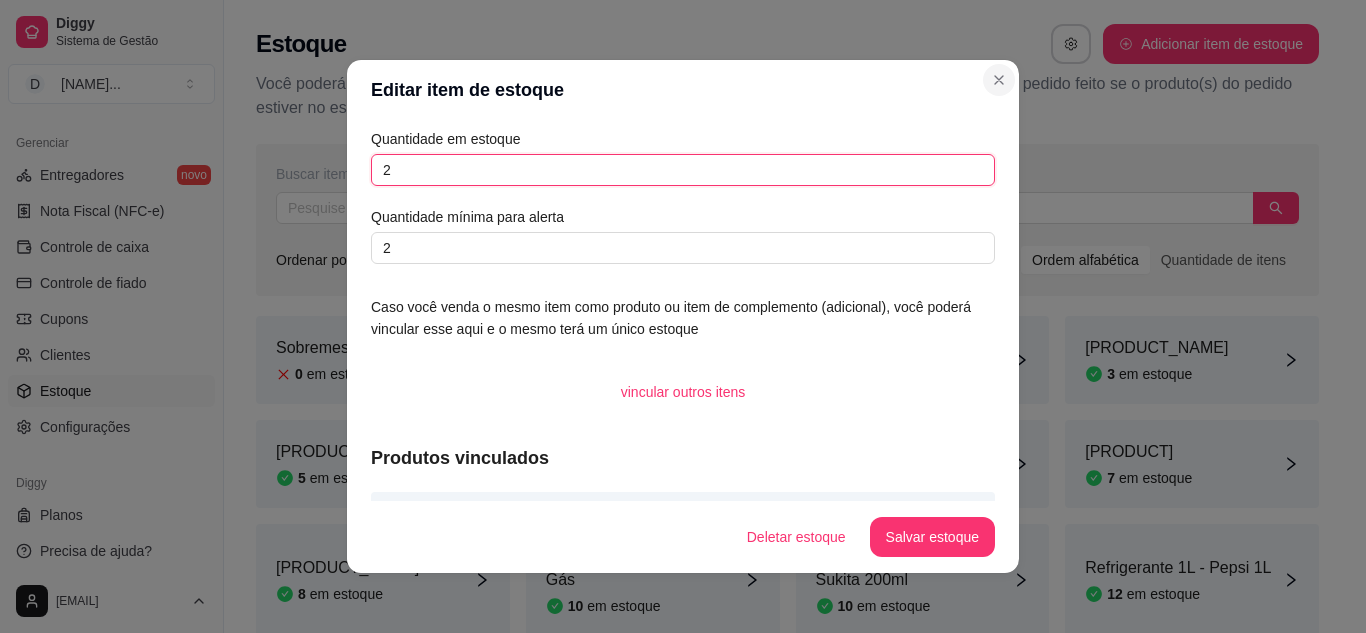 type on "2" 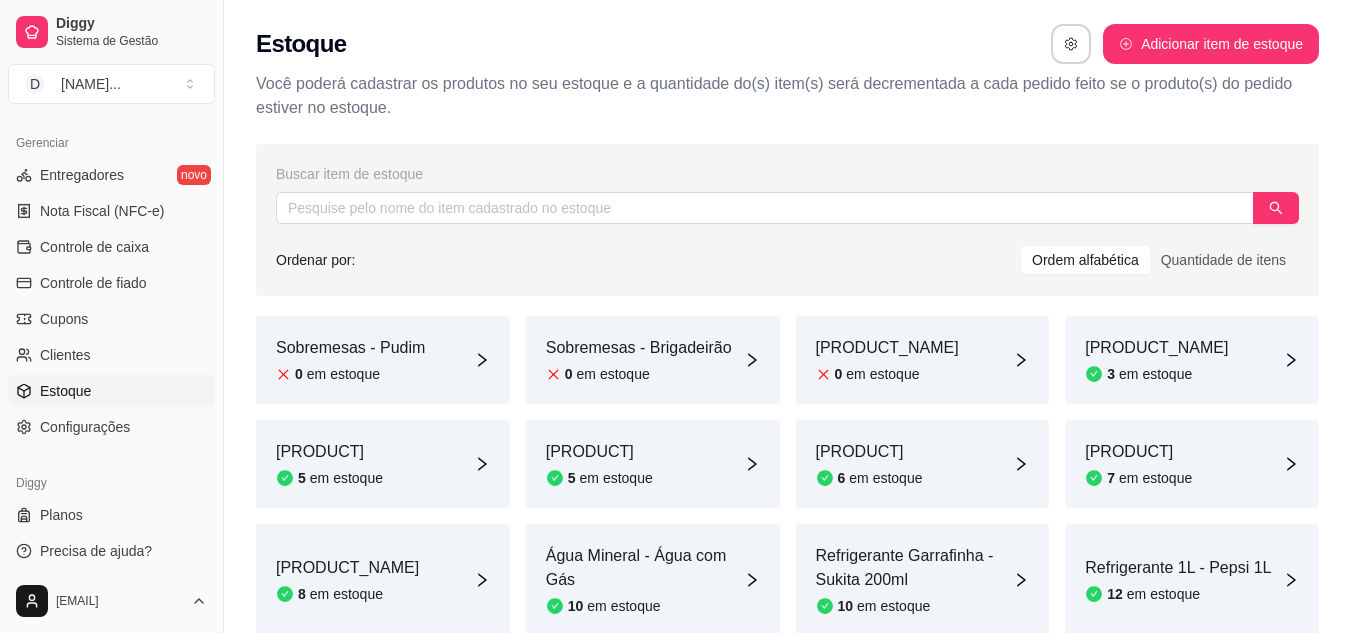 click on "[PRODUCT_NAME]" at bounding box center [1156, 348] 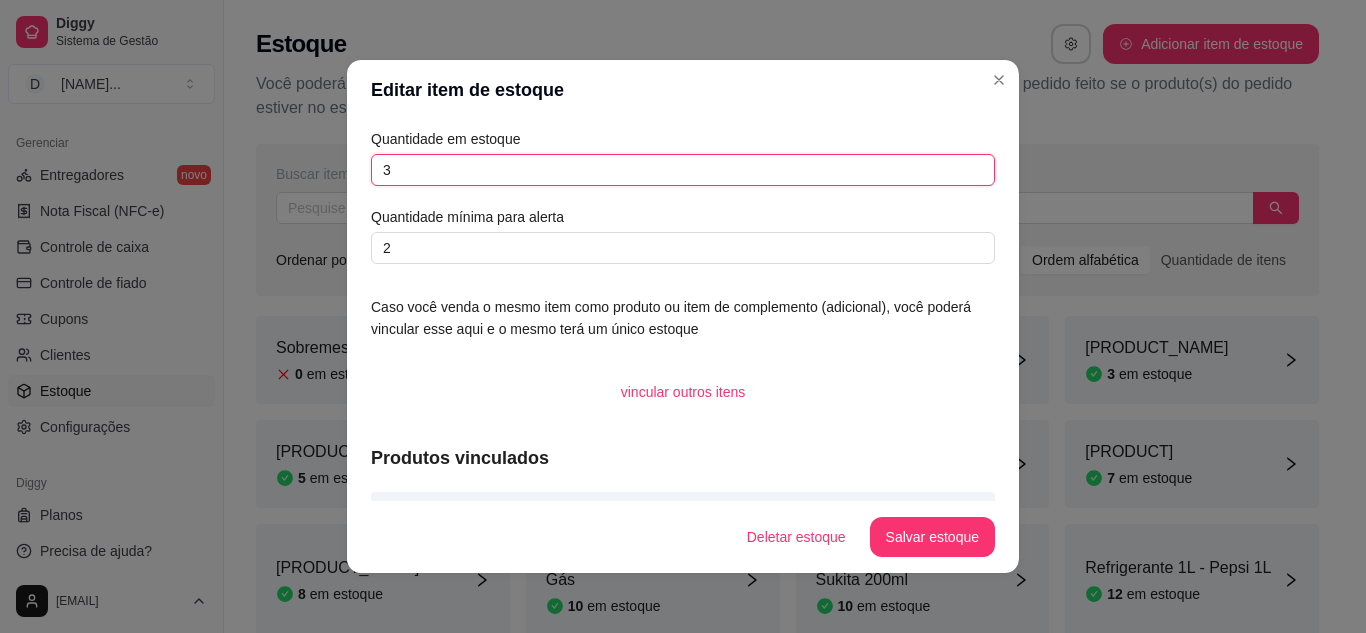 drag, startPoint x: 383, startPoint y: 178, endPoint x: 366, endPoint y: 171, distance: 18.384777 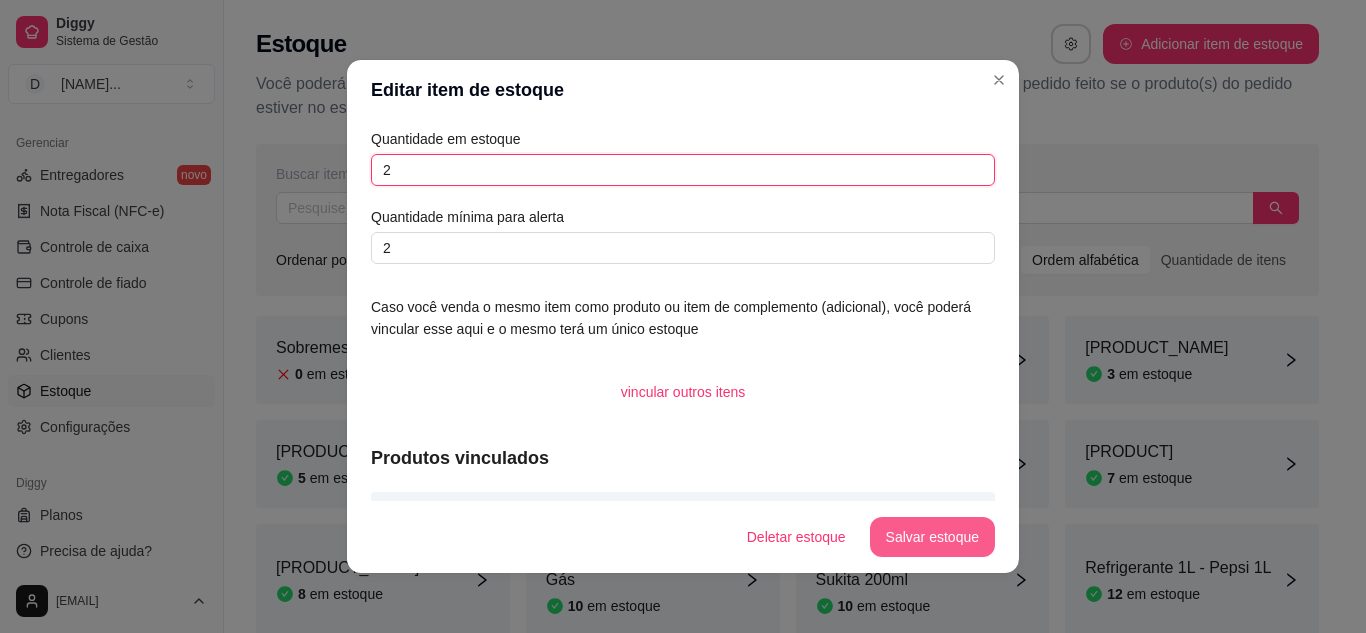 type on "2" 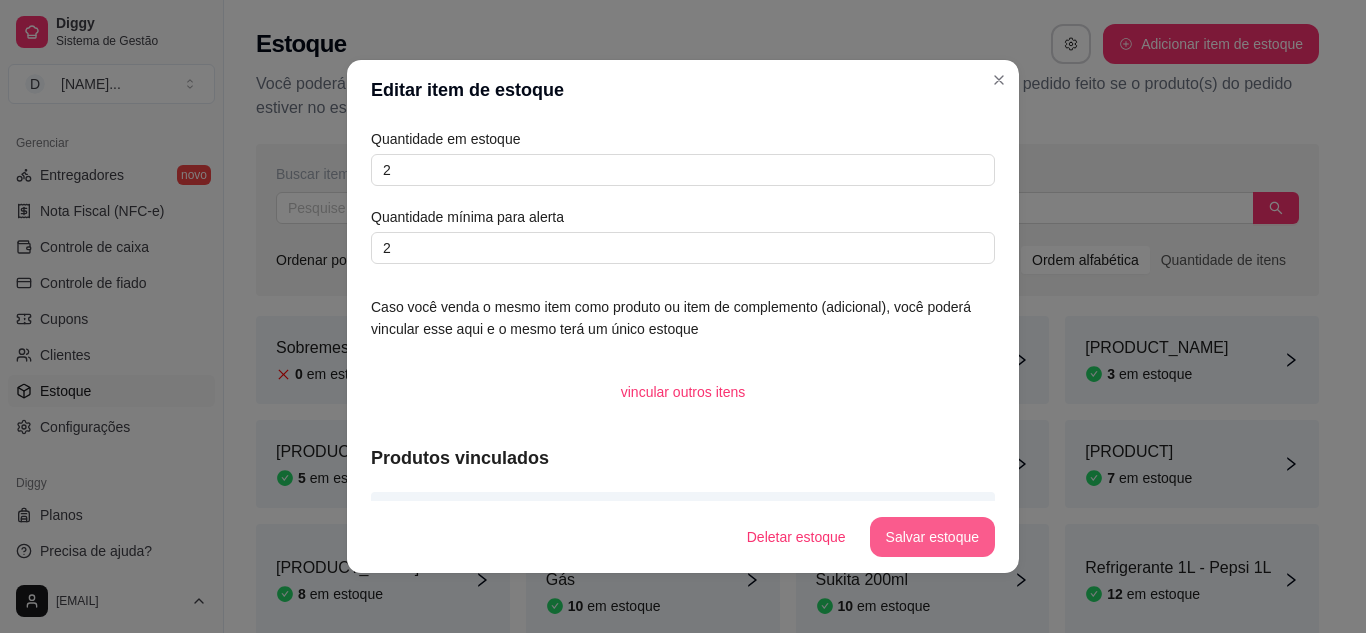 click on "Salvar estoque" at bounding box center [932, 537] 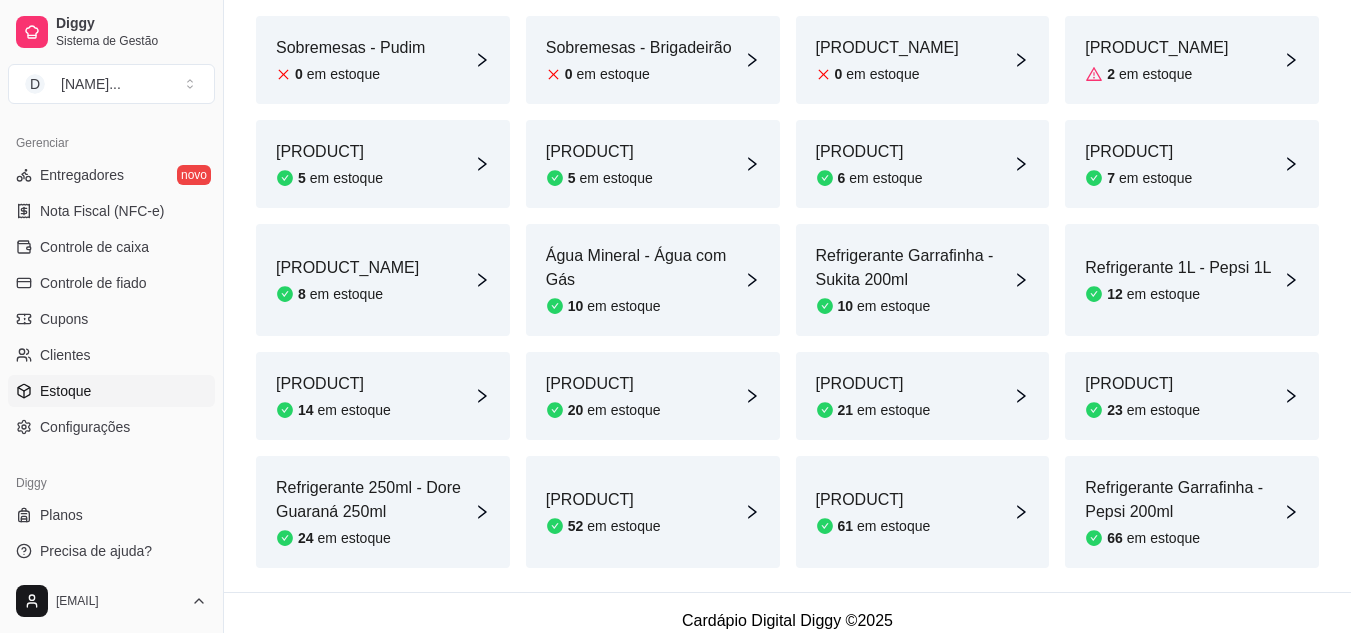 scroll, scrollTop: 0, scrollLeft: 0, axis: both 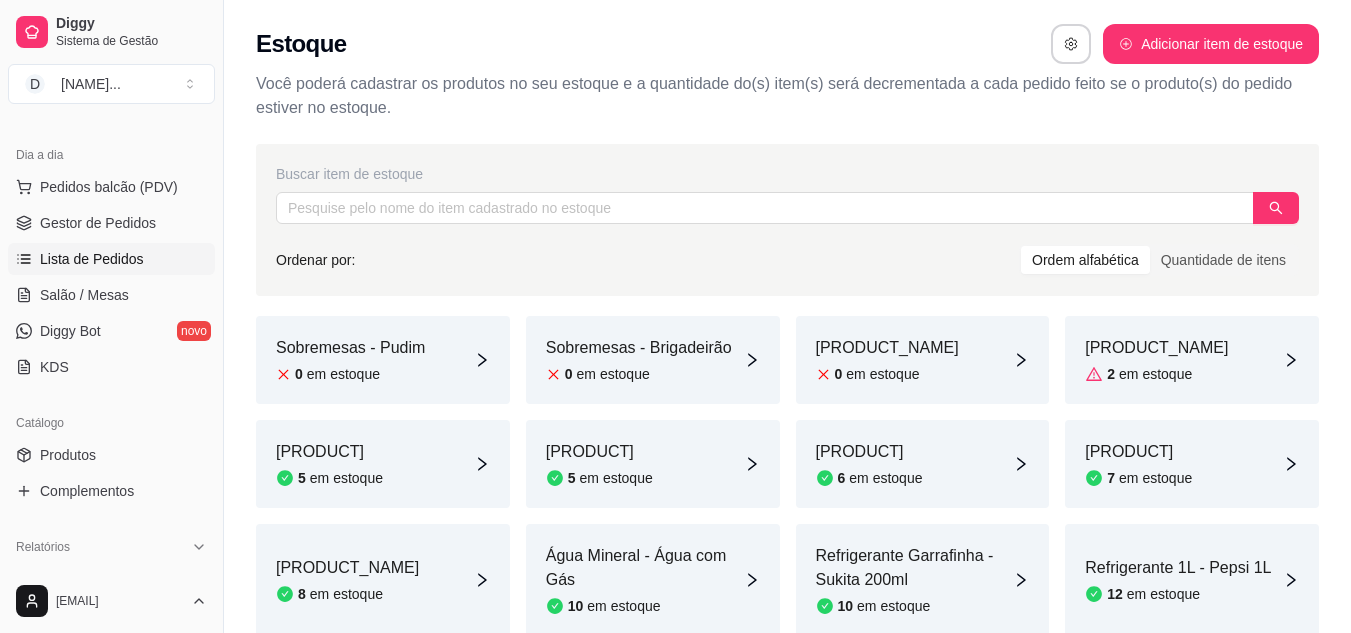 click on "Lista de Pedidos" at bounding box center [92, 259] 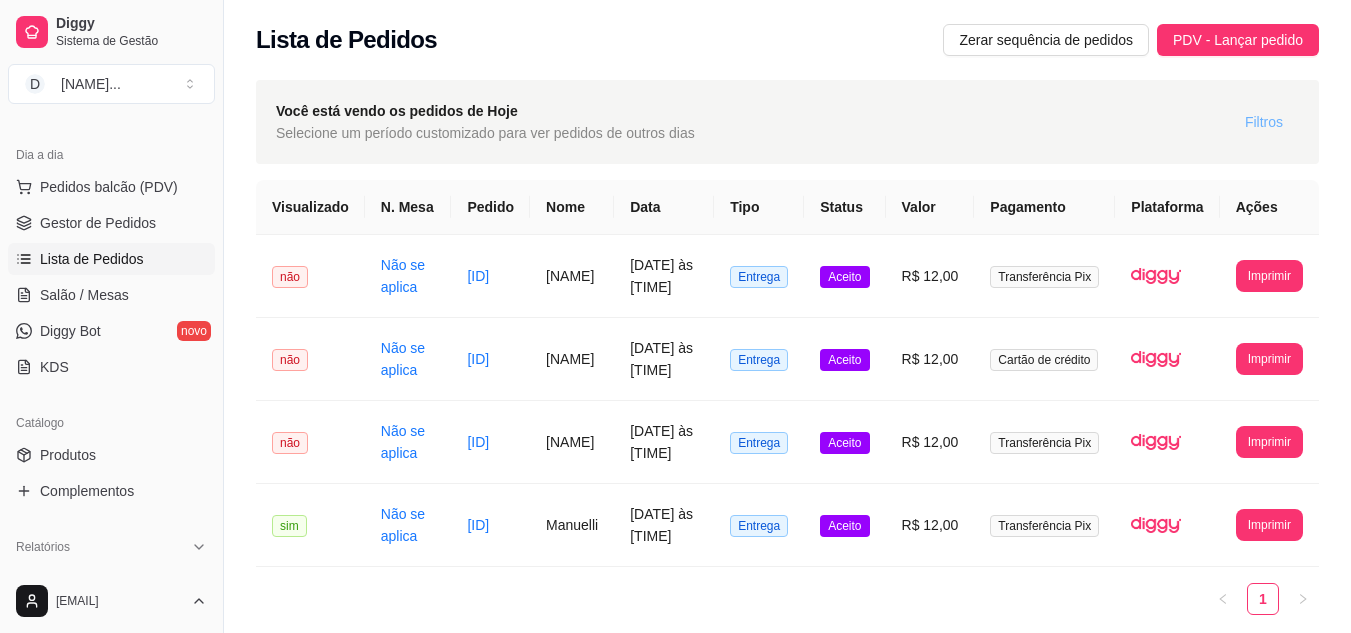 click on "Filtros" at bounding box center [1264, 122] 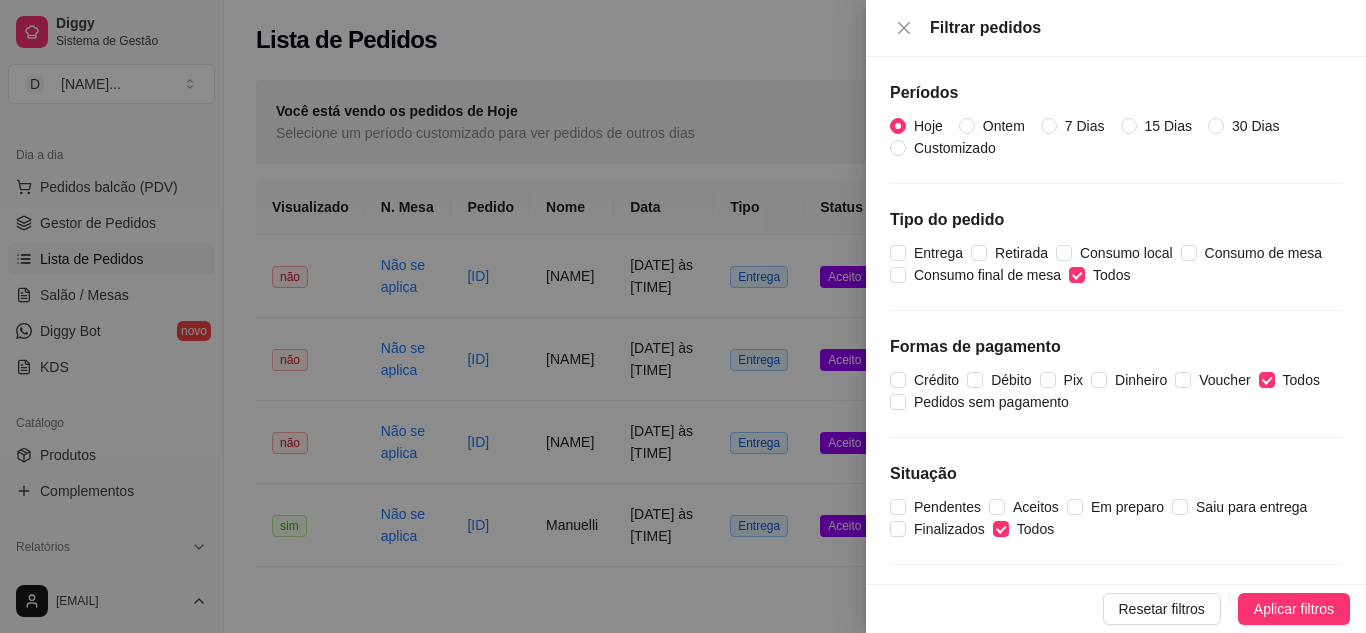 click on "Hoje Ontem 7 Dias 15 Dias 30 Dias Customizado" at bounding box center [1116, 137] 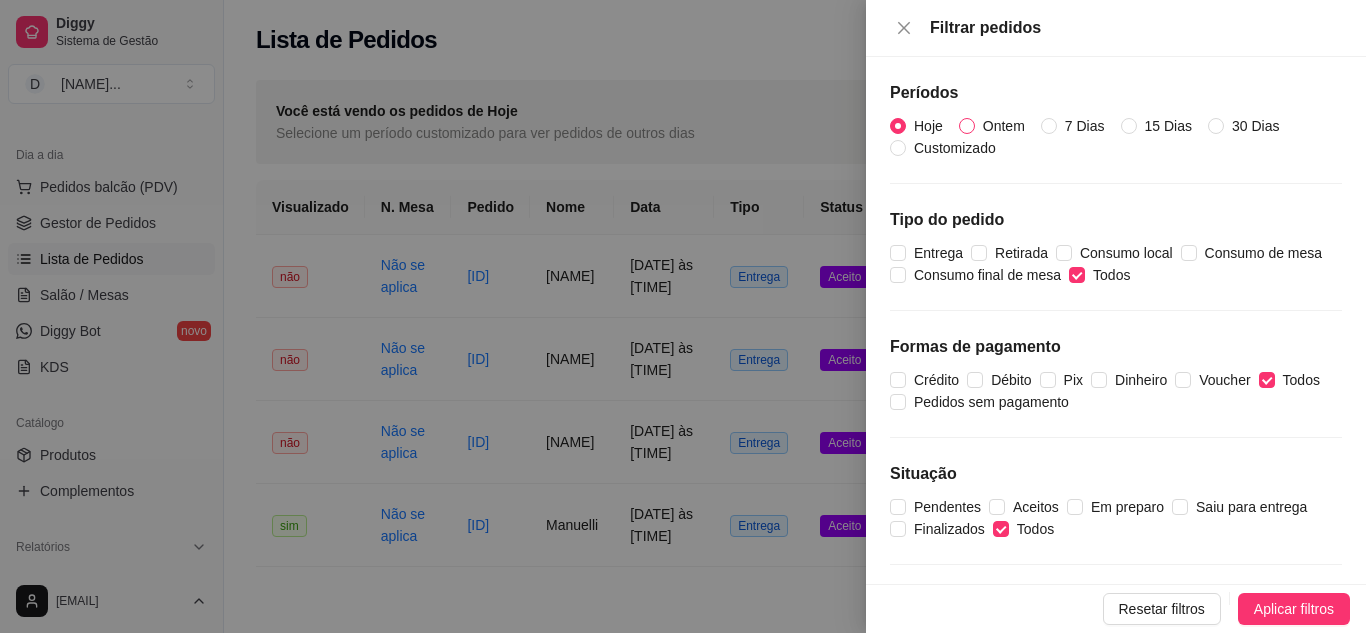 click on "Ontem" at bounding box center [967, 126] 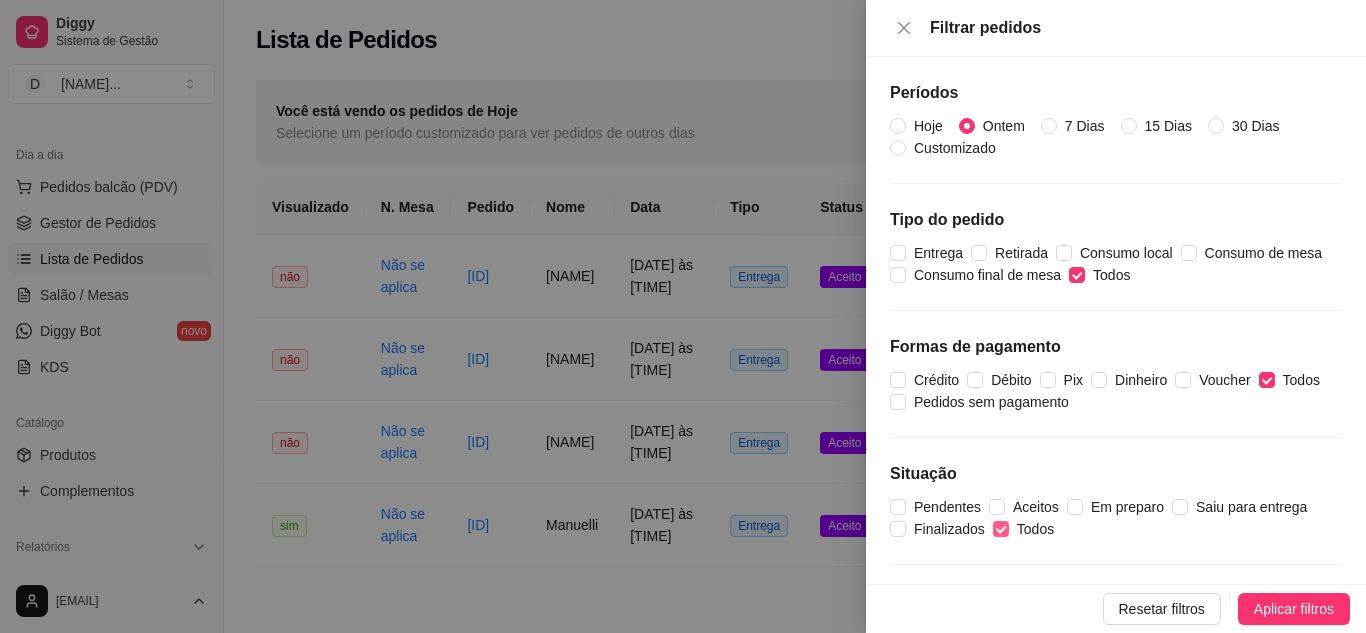 scroll, scrollTop: 85, scrollLeft: 0, axis: vertical 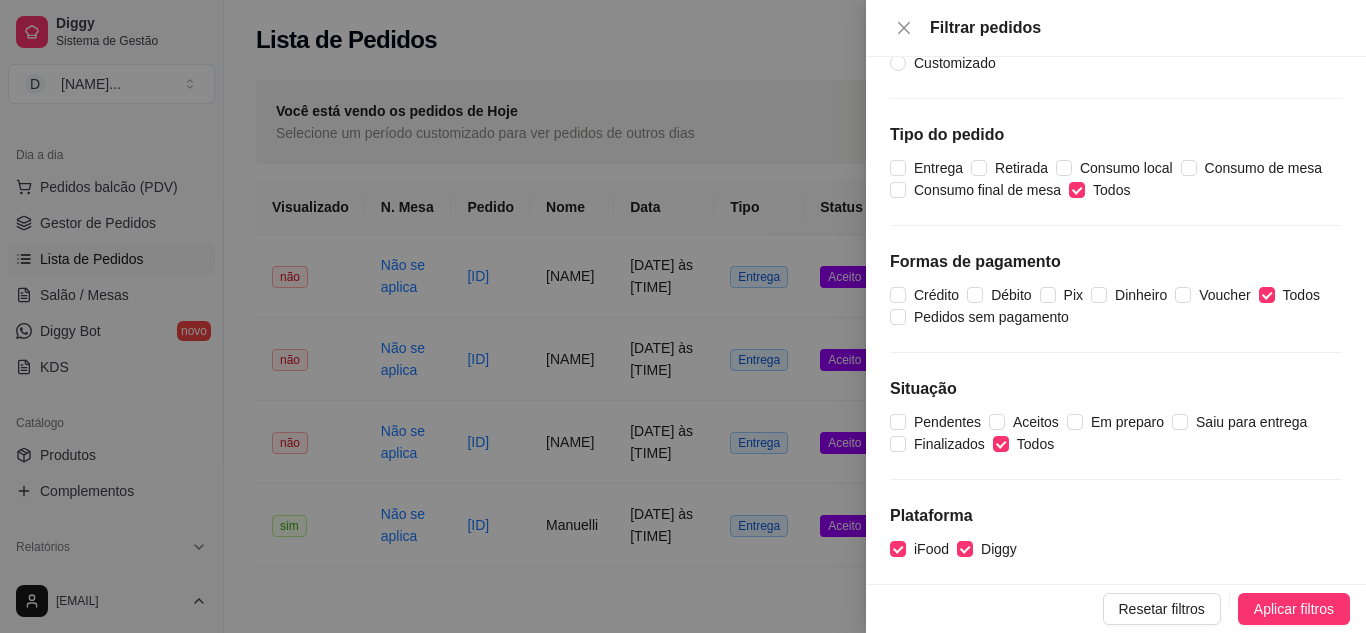 drag, startPoint x: 1267, startPoint y: 614, endPoint x: 1263, endPoint y: 603, distance: 11.7046995 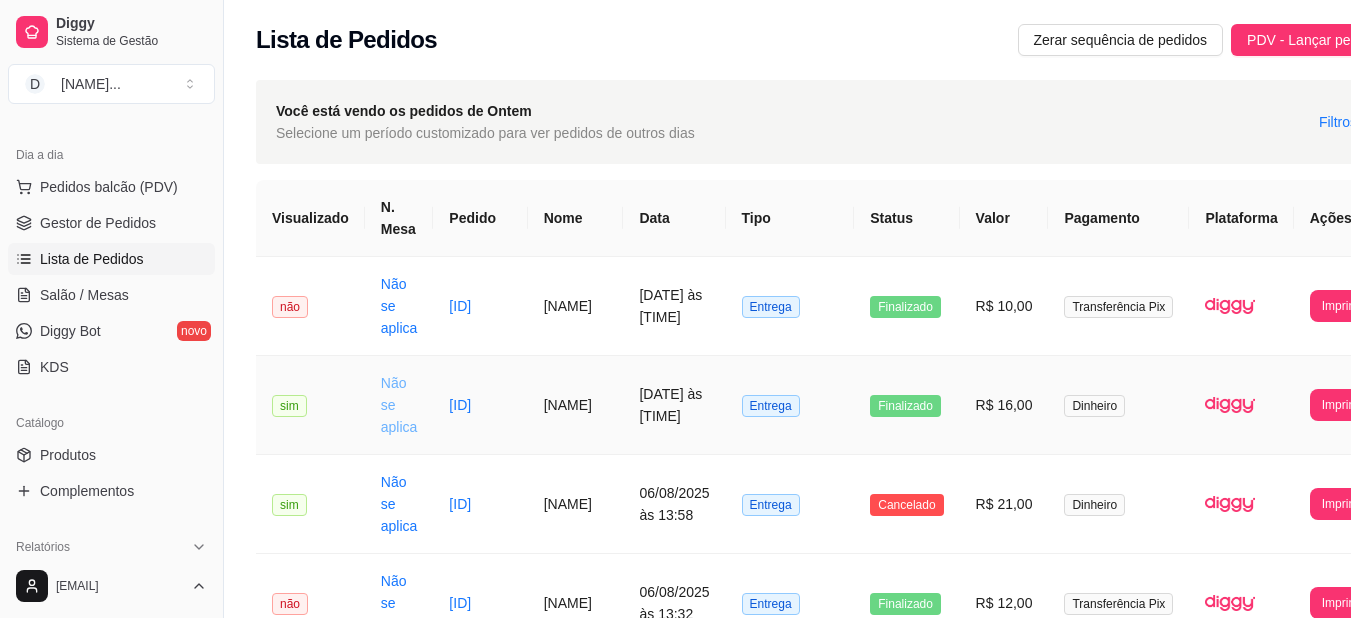 click on "Não se aplica" at bounding box center (399, 405) 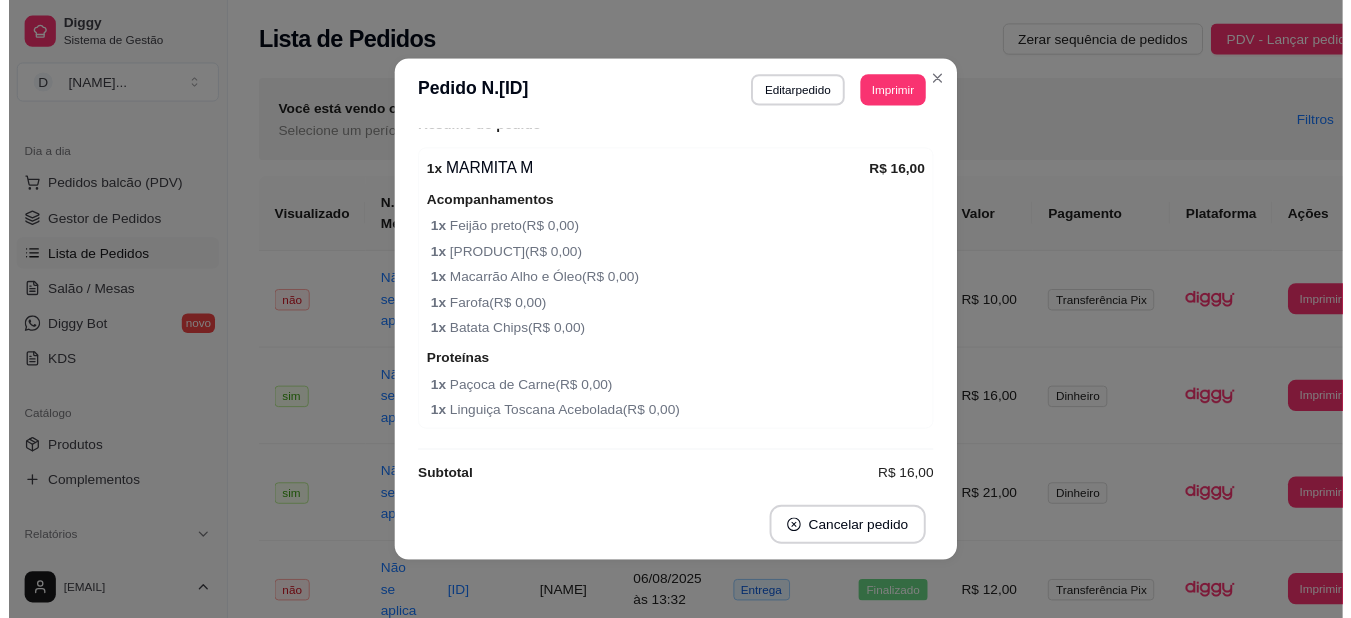 scroll, scrollTop: 624, scrollLeft: 0, axis: vertical 